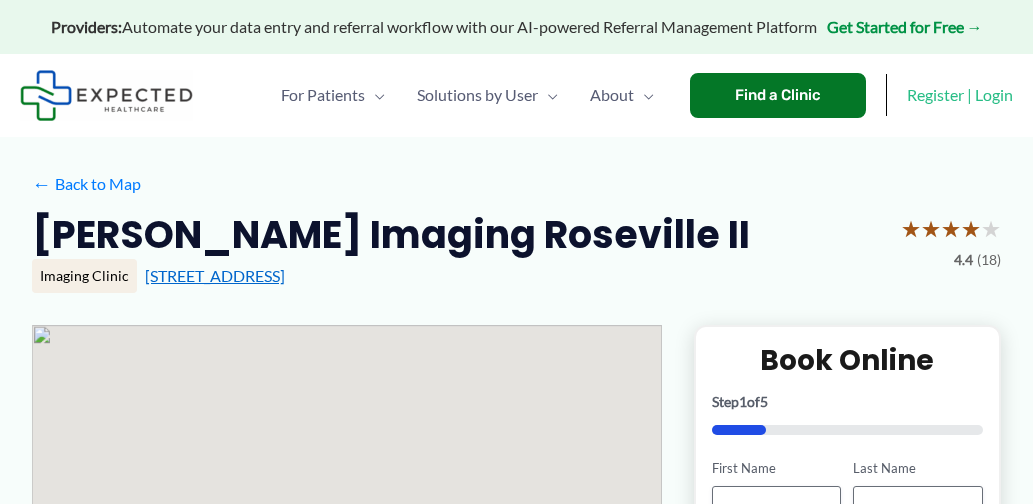 scroll, scrollTop: 0, scrollLeft: 0, axis: both 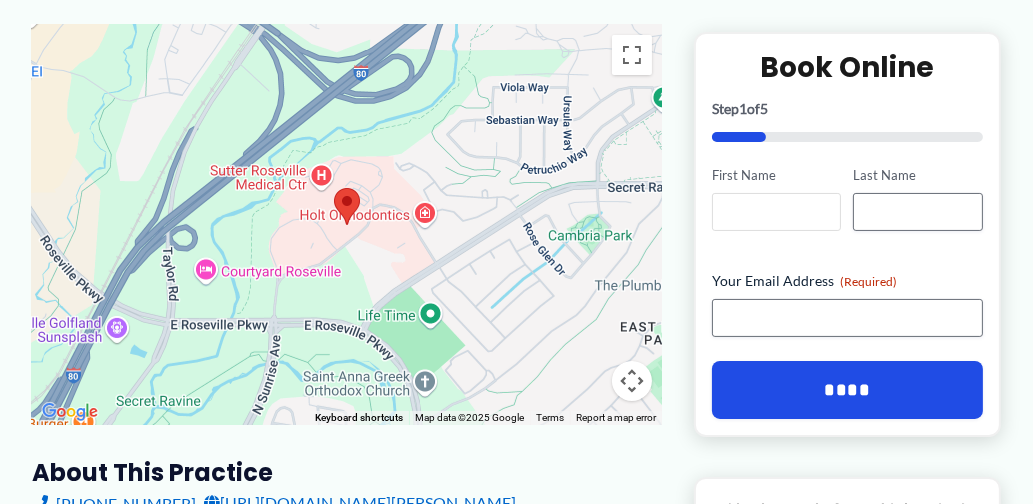click on "First Name" at bounding box center [776, 212] 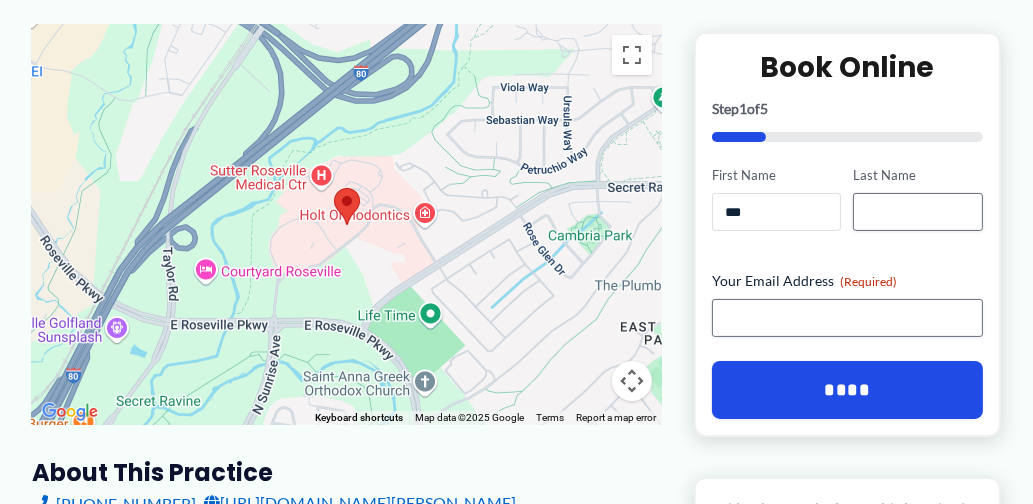 type on "***" 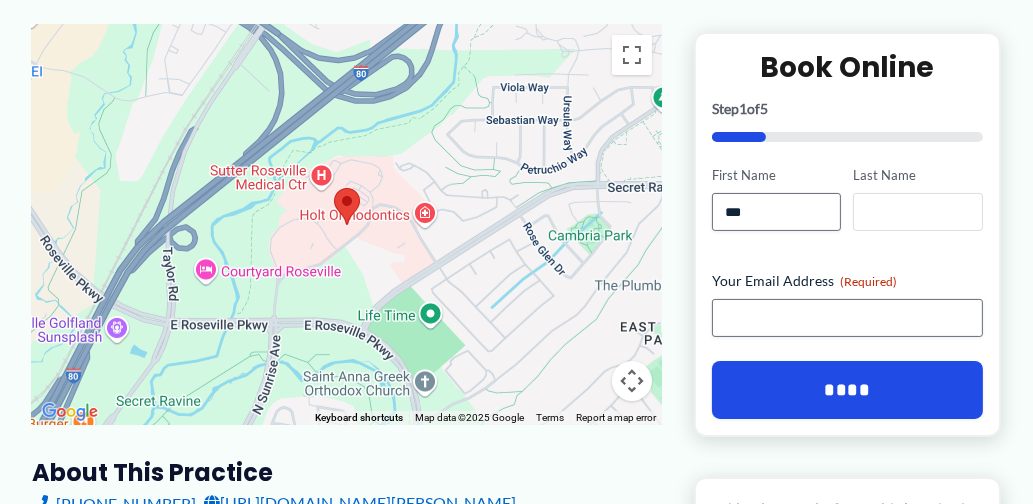 click on "Last Name" at bounding box center (917, 212) 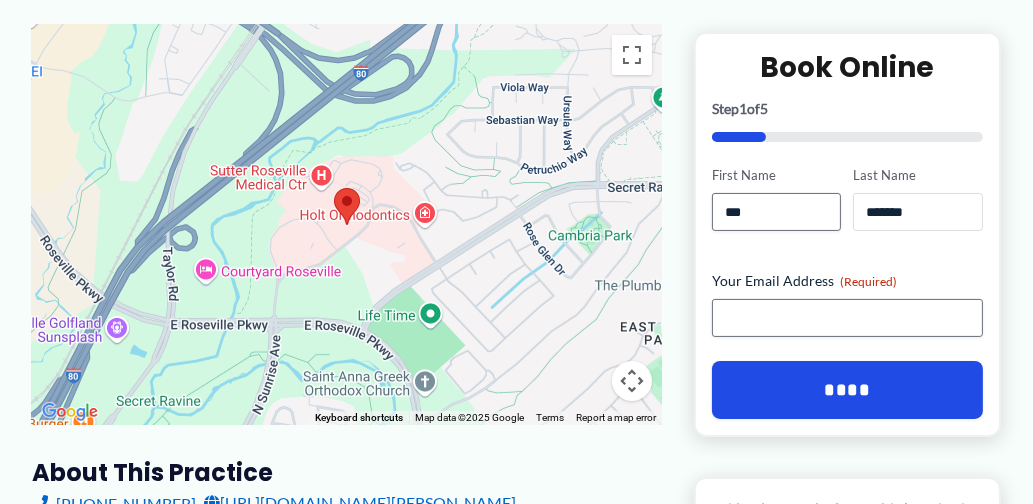 type on "*******" 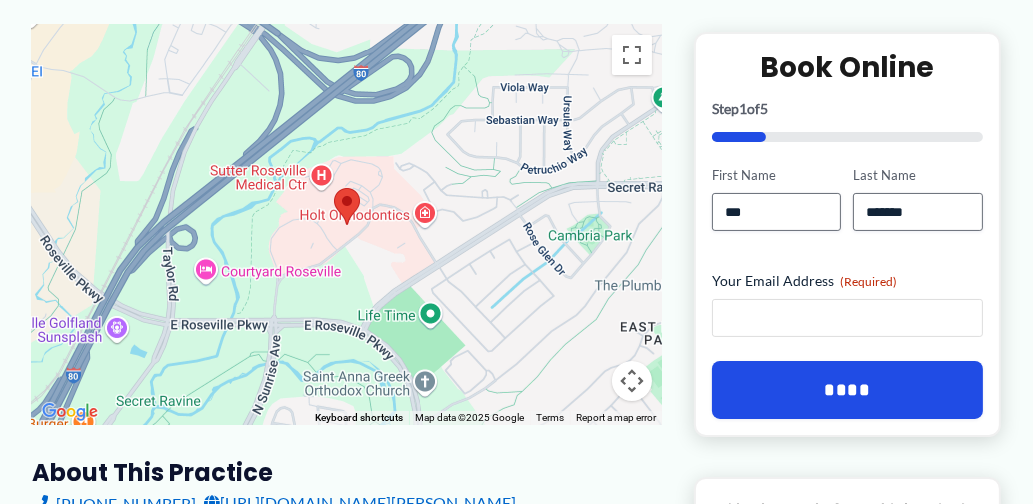 click on "Your Email Address (Required)" at bounding box center [847, 318] 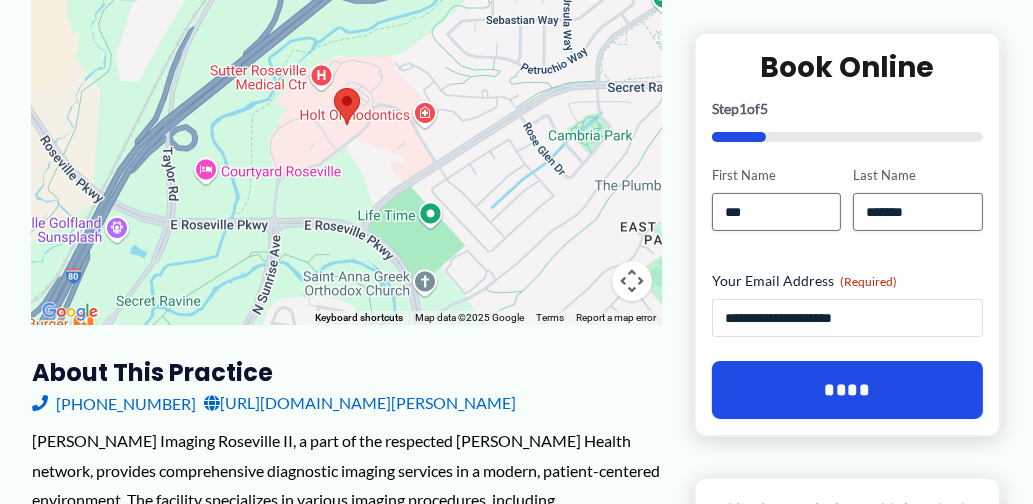 scroll, scrollTop: 500, scrollLeft: 0, axis: vertical 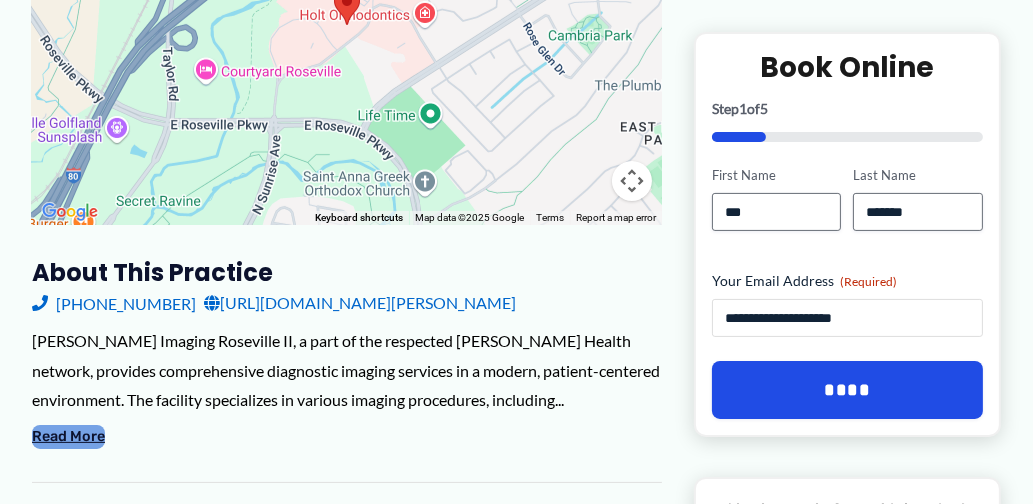 type on "**********" 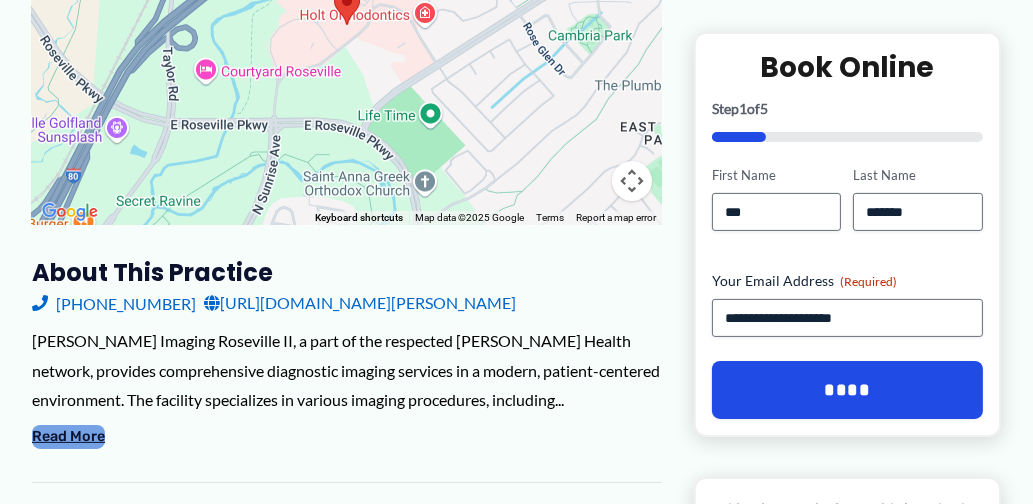click on "Read More" at bounding box center [68, 437] 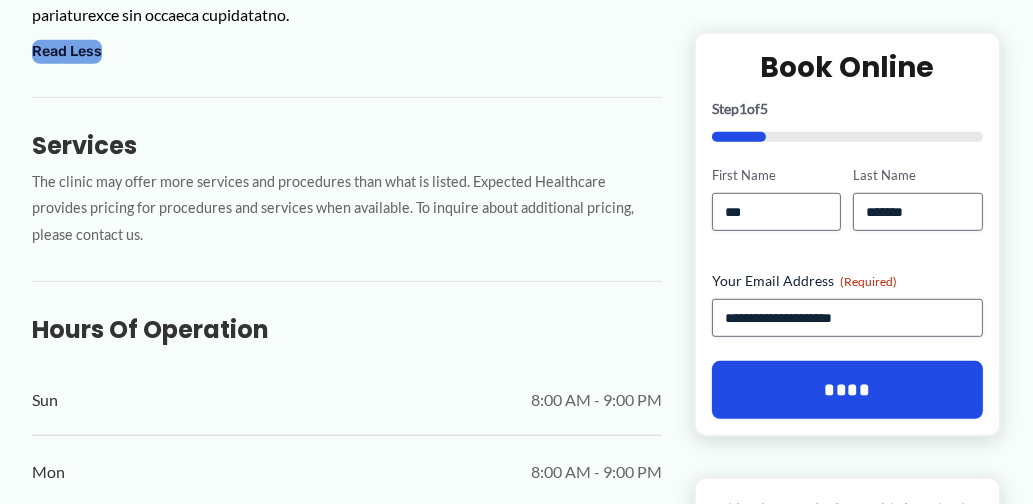 scroll, scrollTop: 1200, scrollLeft: 0, axis: vertical 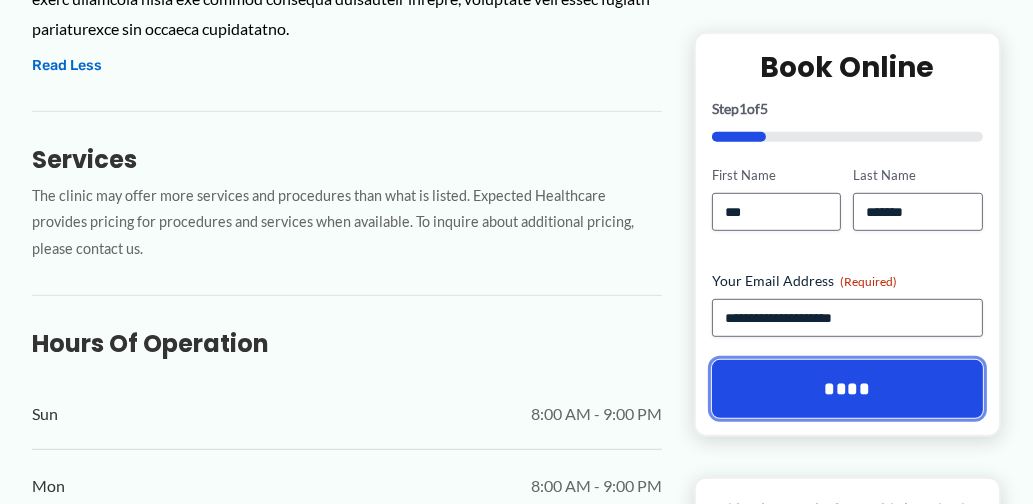click on "****" at bounding box center [847, 389] 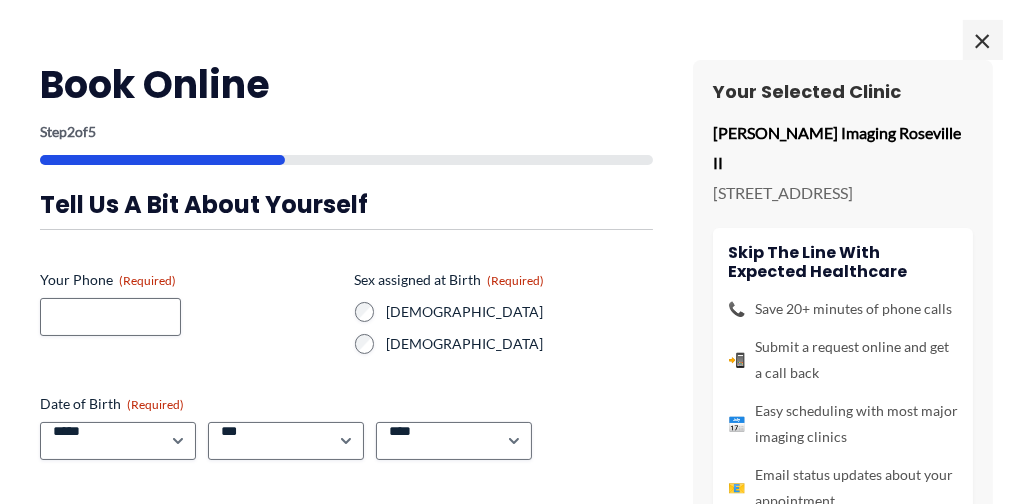 scroll, scrollTop: 0, scrollLeft: 0, axis: both 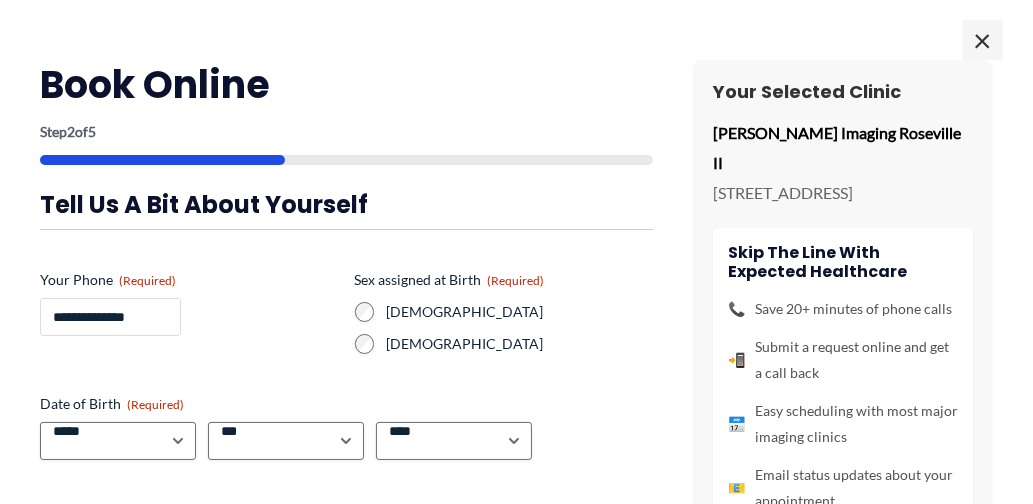 click on "**********" at bounding box center [110, 317] 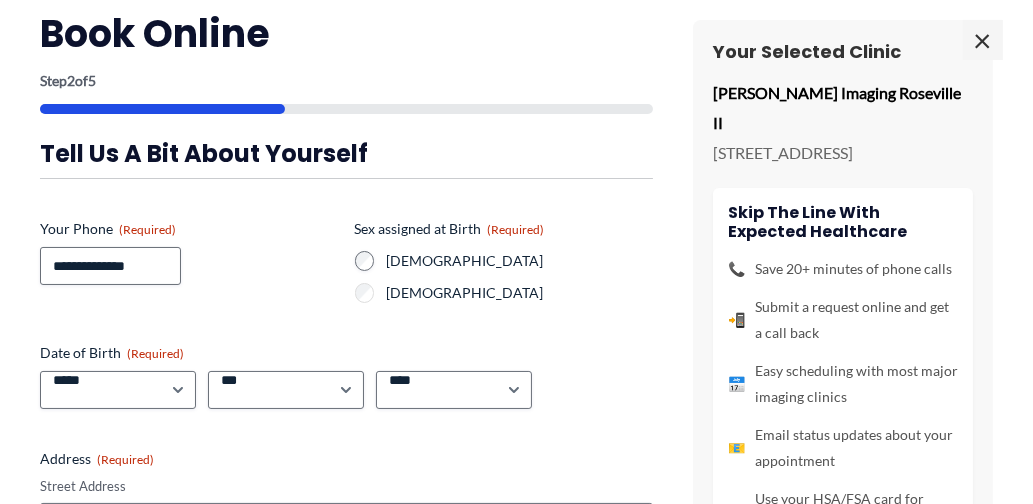 scroll, scrollTop: 100, scrollLeft: 0, axis: vertical 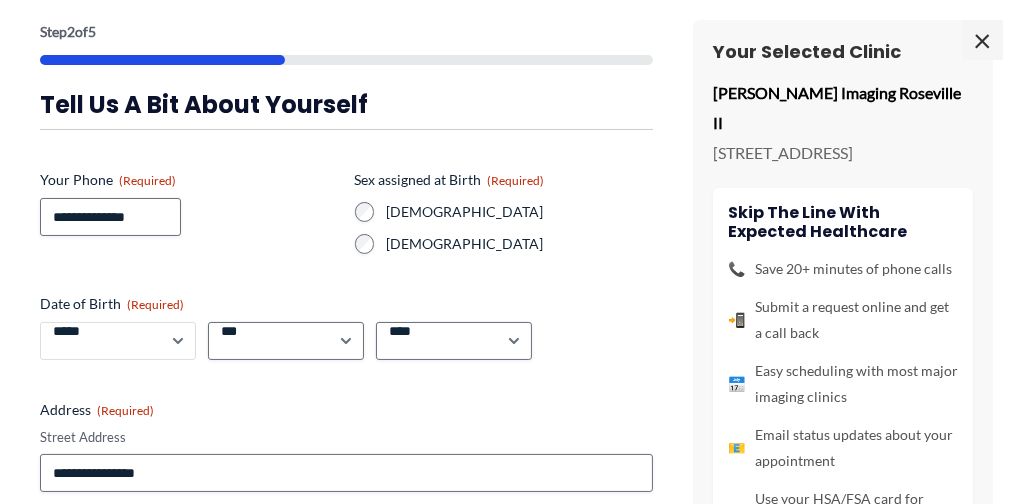 click on "***** * * * * * * * * * ** ** **" at bounding box center (118, 341) 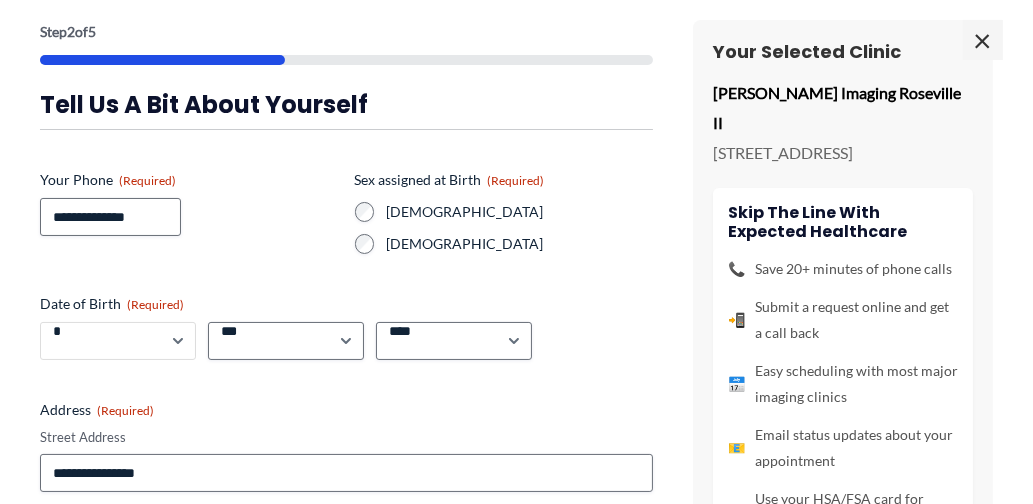 click on "***** * * * * * * * * * ** ** **" at bounding box center (118, 341) 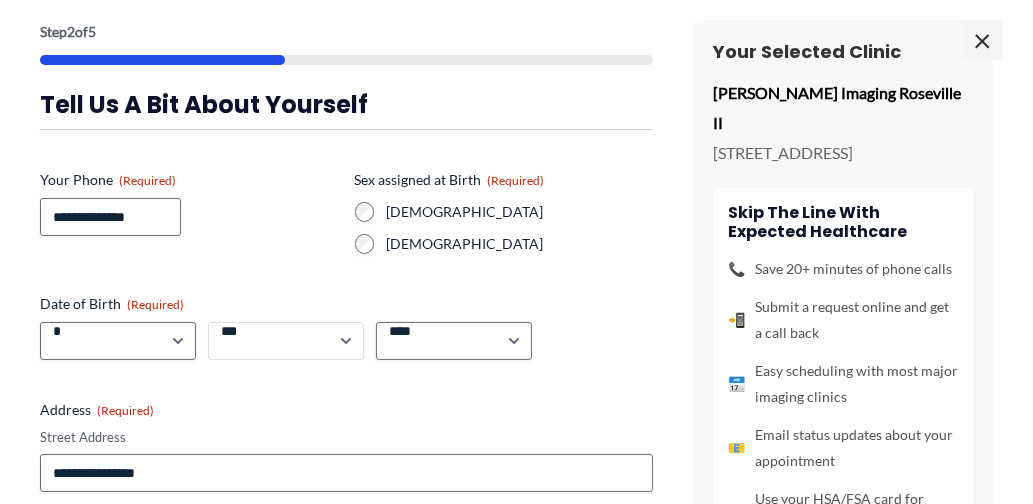 click on "*** * * * * * * * * * ** ** ** ** ** ** ** ** ** ** ** ** ** ** ** ** ** ** ** ** ** **" at bounding box center [286, 341] 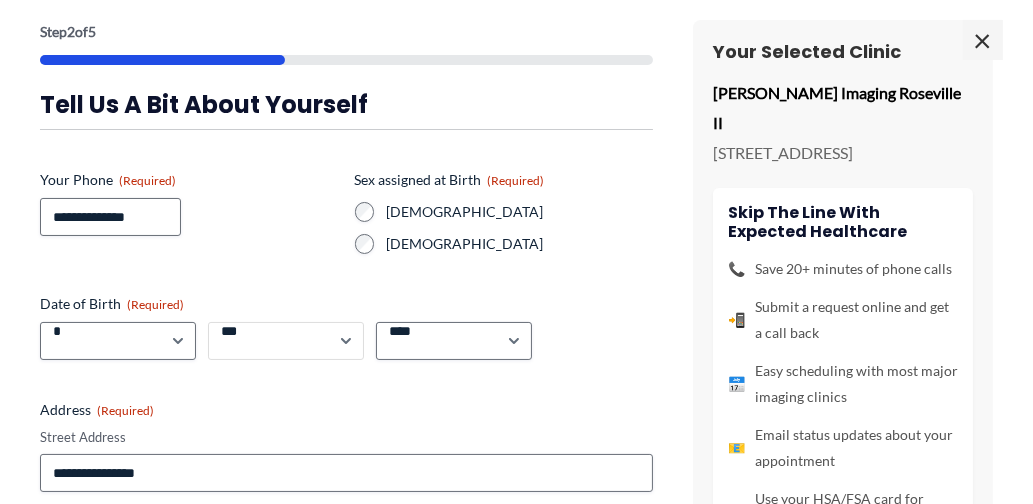 select on "**" 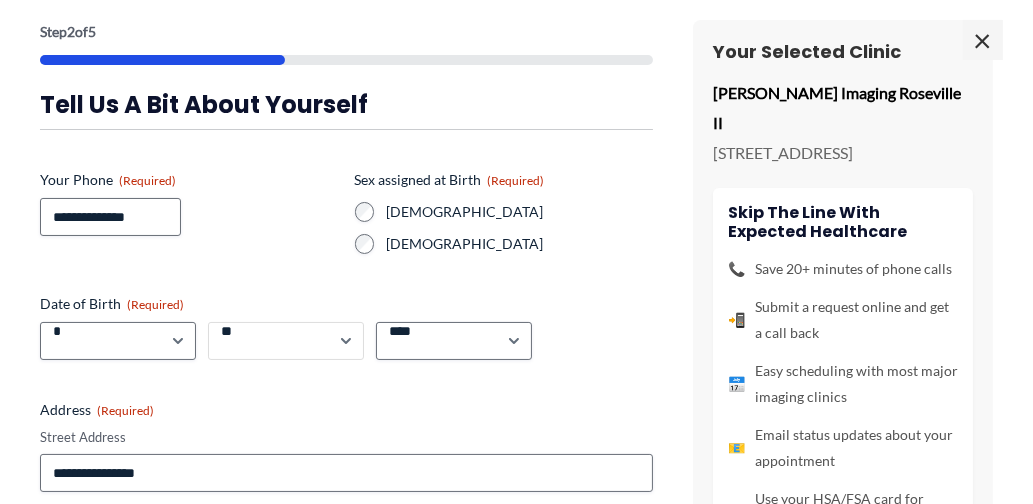 click on "*** * * * * * * * * * ** ** ** ** ** ** ** ** ** ** ** ** ** ** ** ** ** ** ** ** ** **" at bounding box center [286, 341] 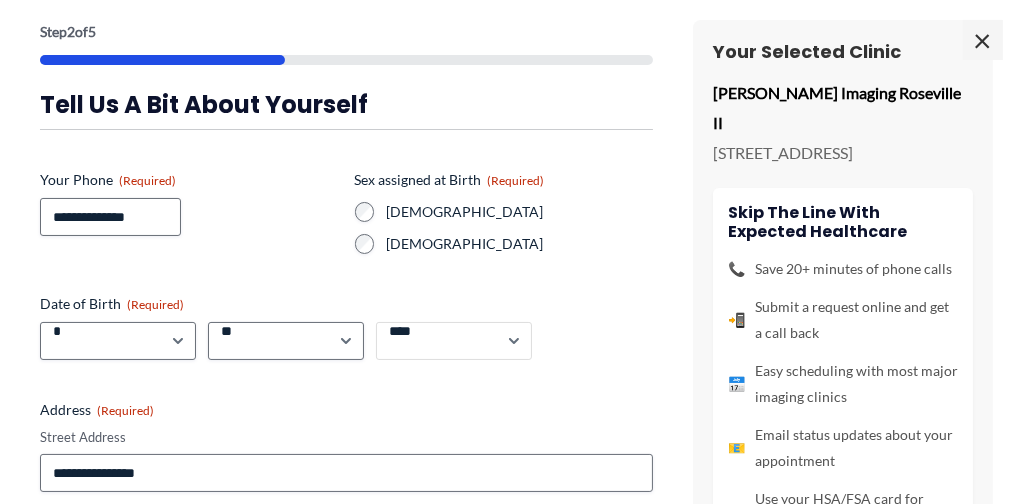 click on "**** **** **** **** **** **** **** **** **** **** **** **** **** **** **** **** **** **** **** **** **** **** **** **** **** **** **** **** **** **** **** **** **** **** **** **** **** **** **** **** **** **** **** **** **** **** **** **** **** **** **** **** **** **** **** **** **** **** **** **** **** **** **** **** **** **** **** **** **** **** **** **** **** **** **** **** **** **** **** **** **** **** **** **** **** **** **** **** **** **** **** **** **** **** **** **** **** **** **** **** **** **** **** **** **** **** **** ****" at bounding box center (454, 341) 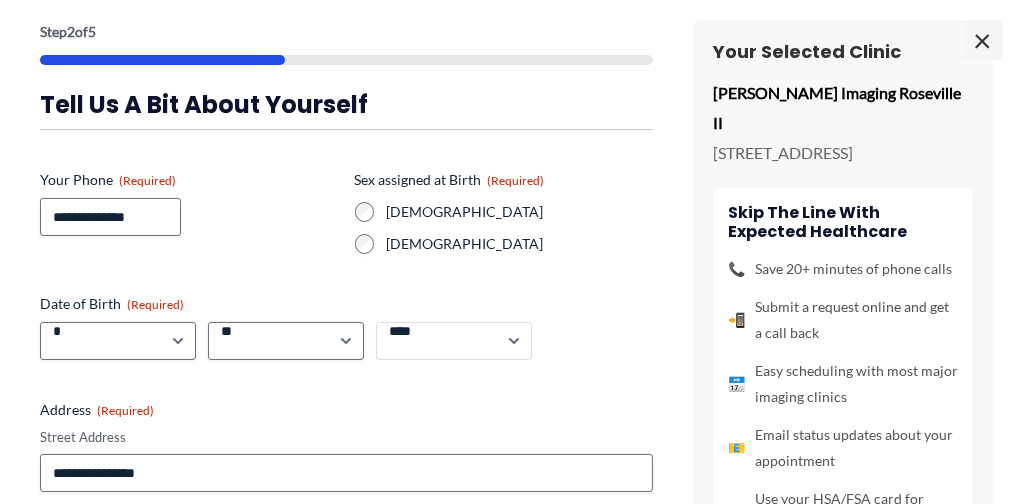 select on "****" 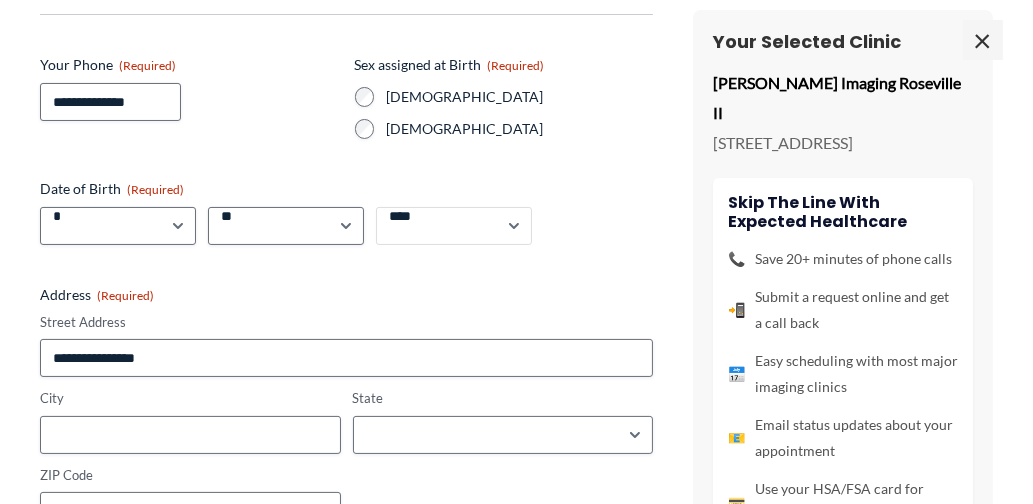 scroll, scrollTop: 300, scrollLeft: 0, axis: vertical 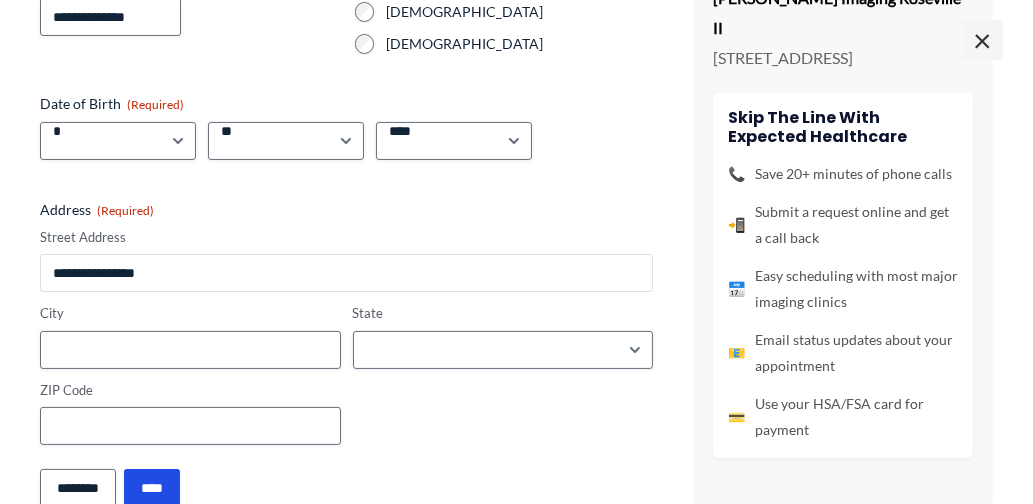 click on "Street Address" at bounding box center [346, 273] 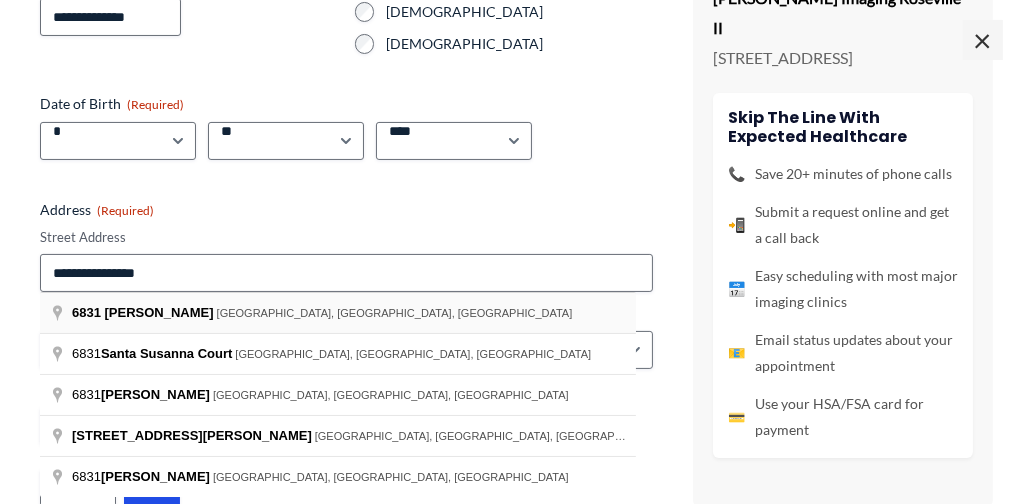 type on "**********" 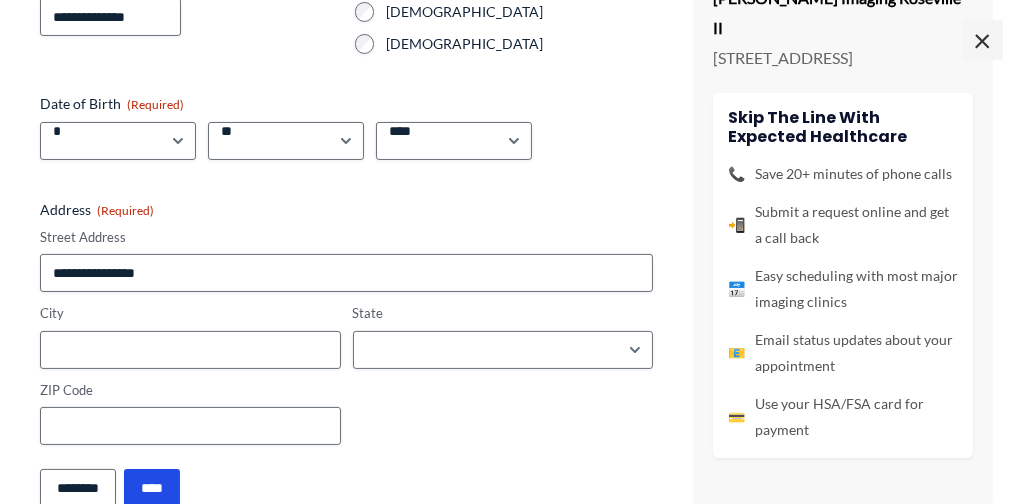 type on "**********" 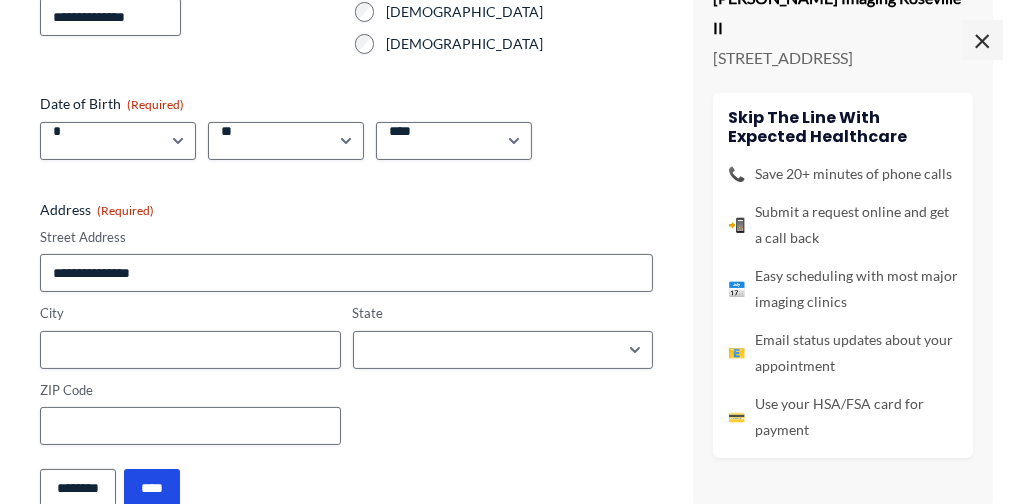 type on "**********" 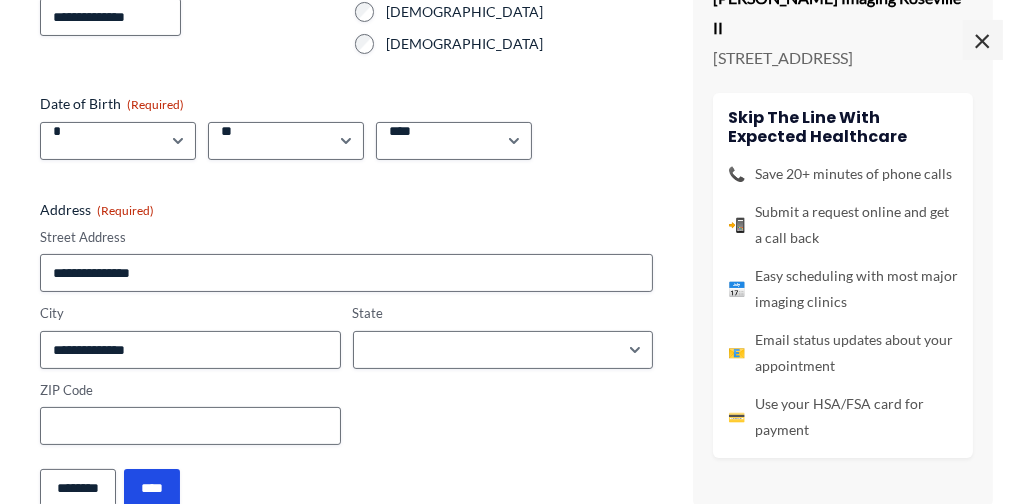 select on "**********" 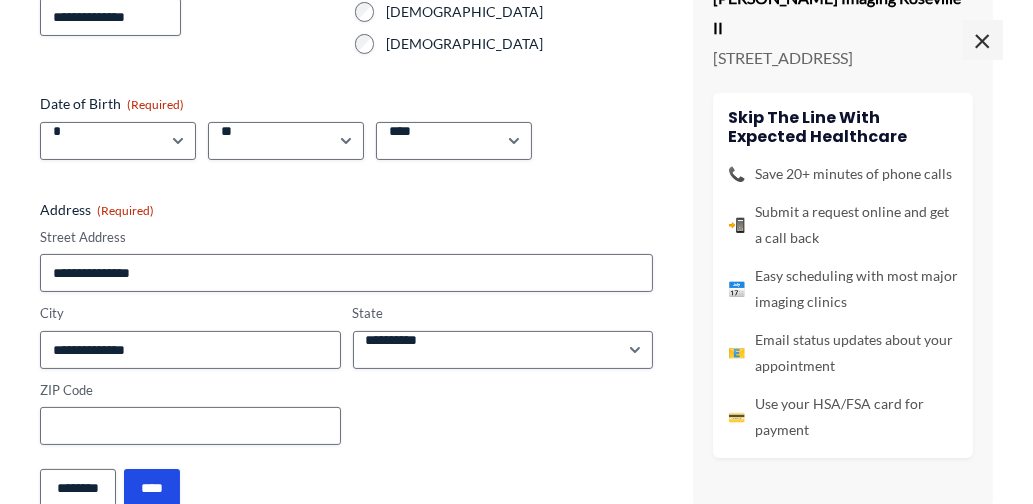 type on "**********" 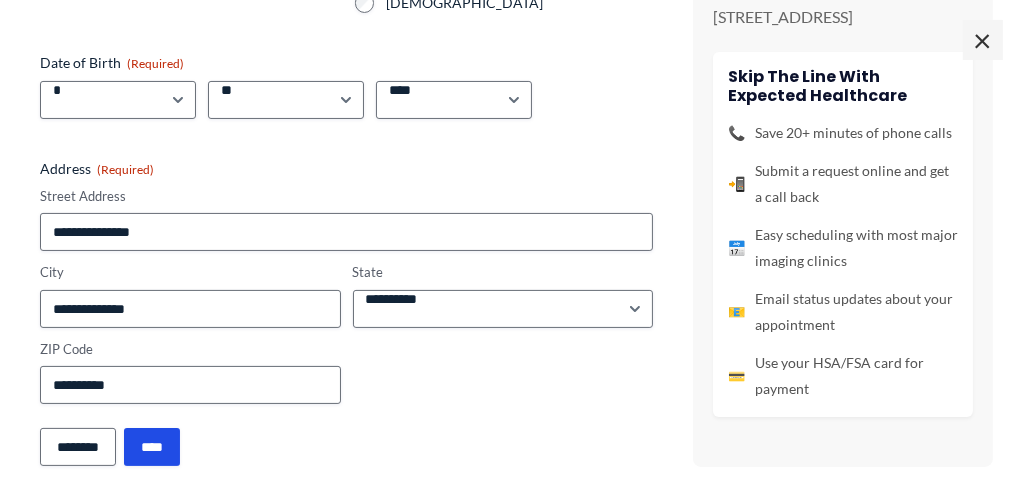 scroll, scrollTop: 342, scrollLeft: 0, axis: vertical 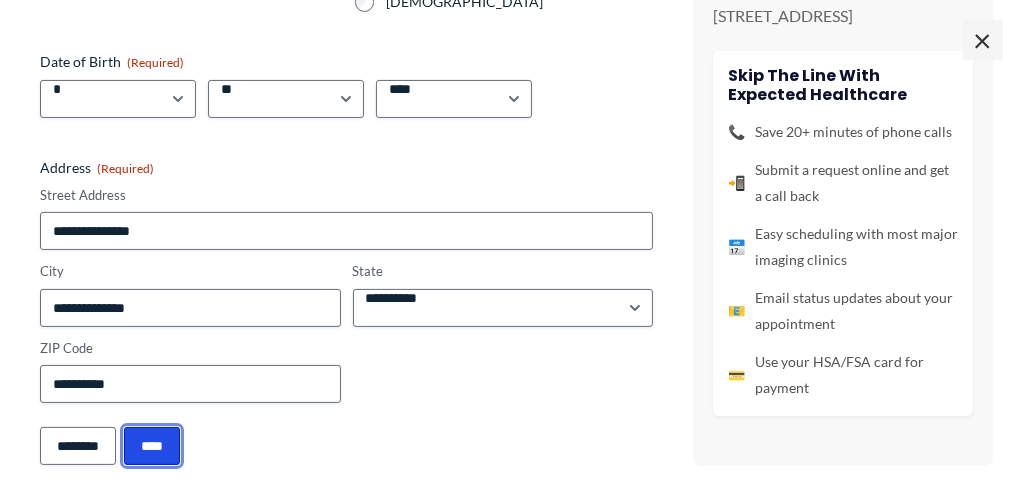 click on "****" at bounding box center [152, 446] 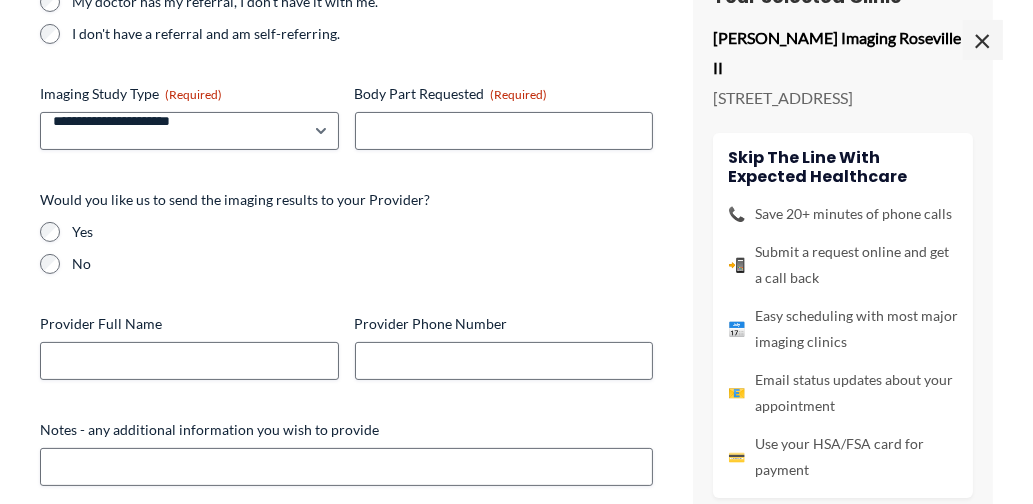 scroll, scrollTop: 777, scrollLeft: 0, axis: vertical 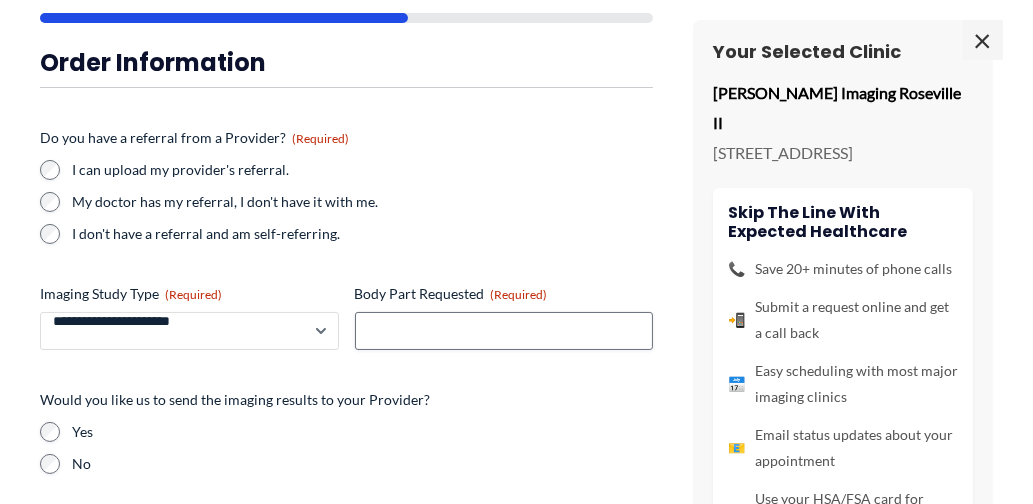 click on "**********" at bounding box center [189, 331] 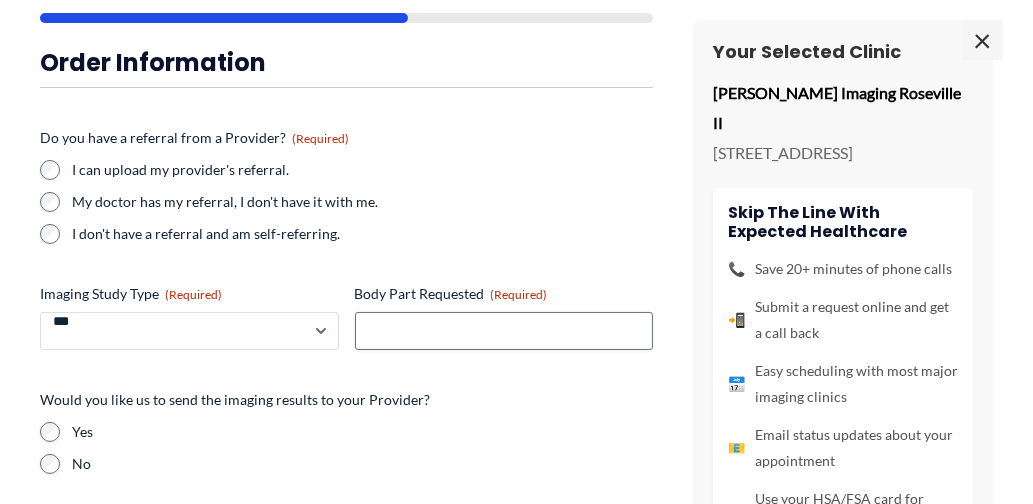 click on "**********" at bounding box center [189, 331] 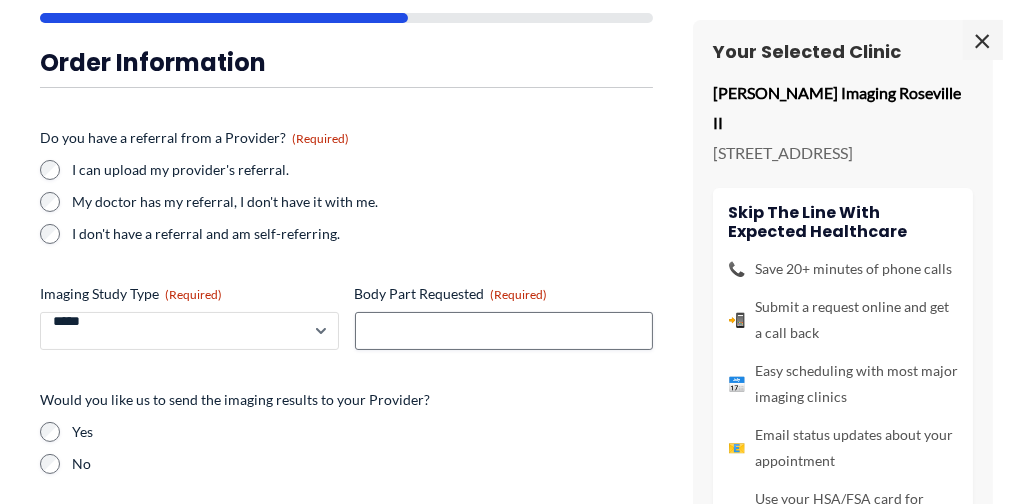 click on "**********" at bounding box center [189, 331] 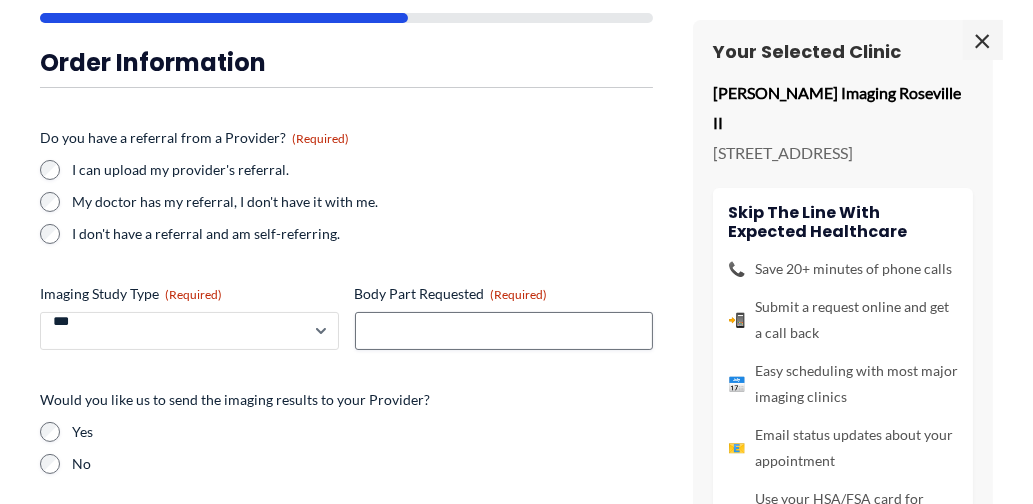 click on "**********" at bounding box center [189, 331] 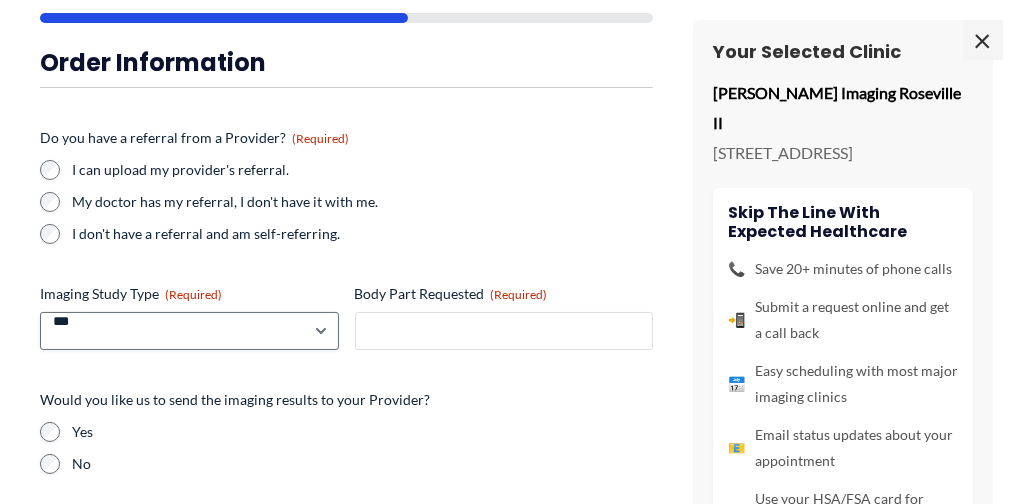 click on "Body Part Requested (Required)" at bounding box center [504, 331] 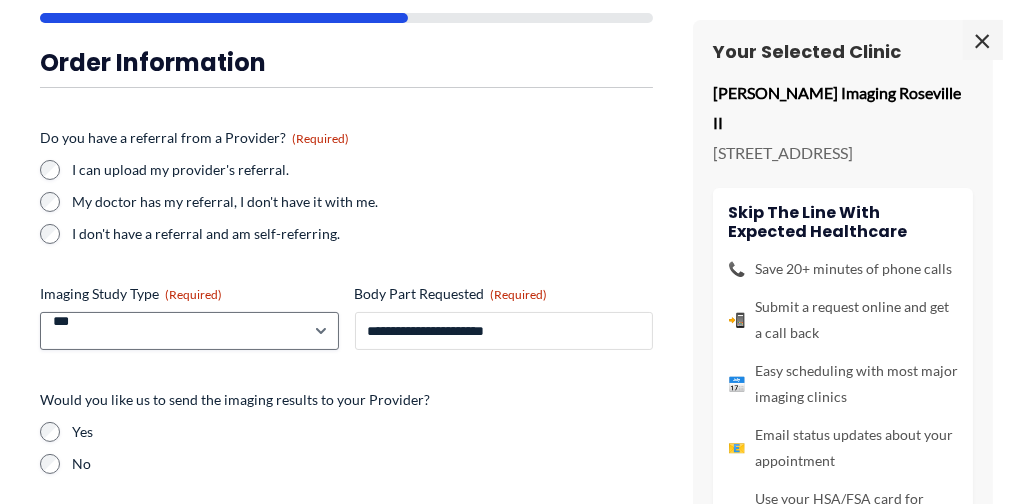 type on "**********" 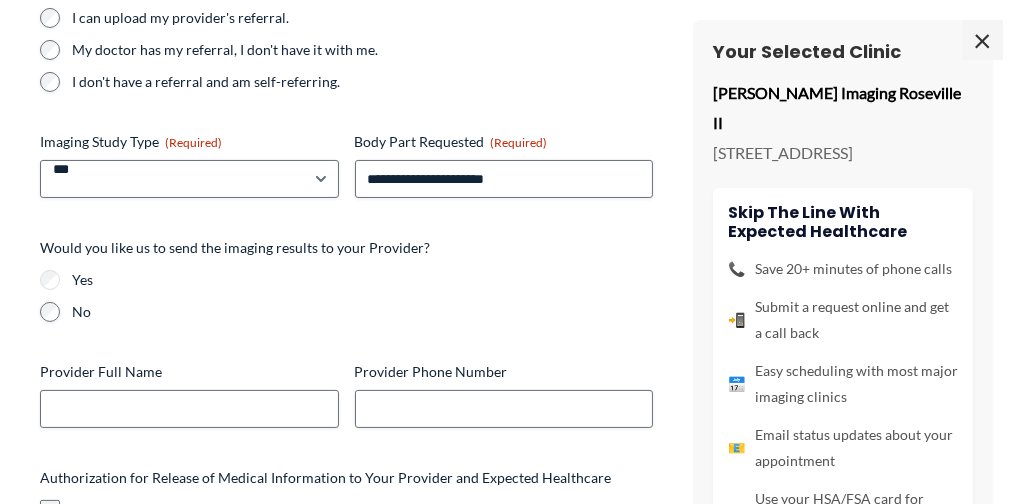 scroll, scrollTop: 342, scrollLeft: 0, axis: vertical 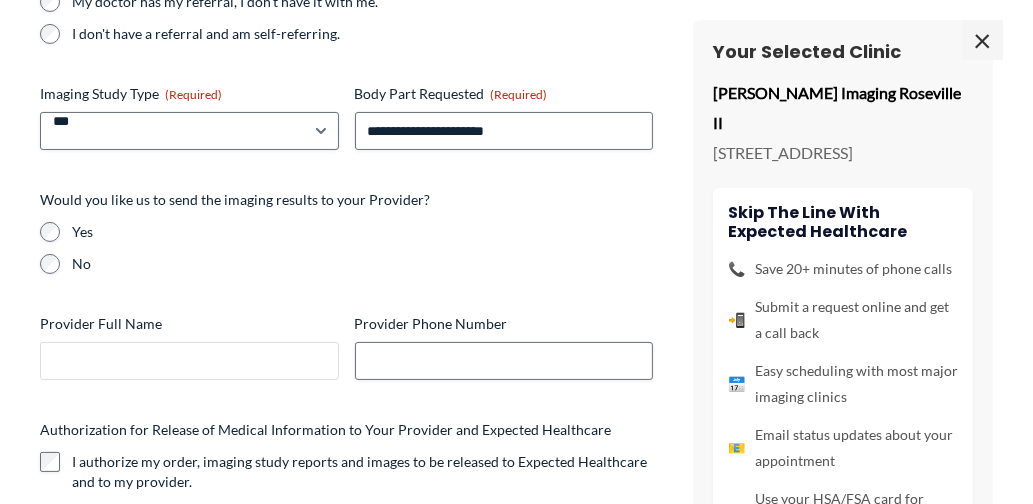 click on "Provider Full Name" at bounding box center (189, 361) 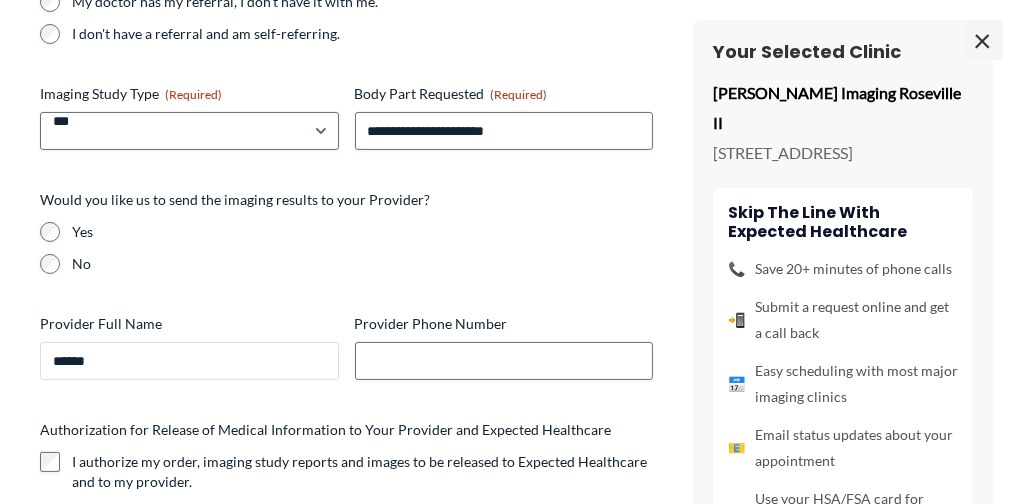 drag, startPoint x: 83, startPoint y: 364, endPoint x: 119, endPoint y: 372, distance: 36.878178 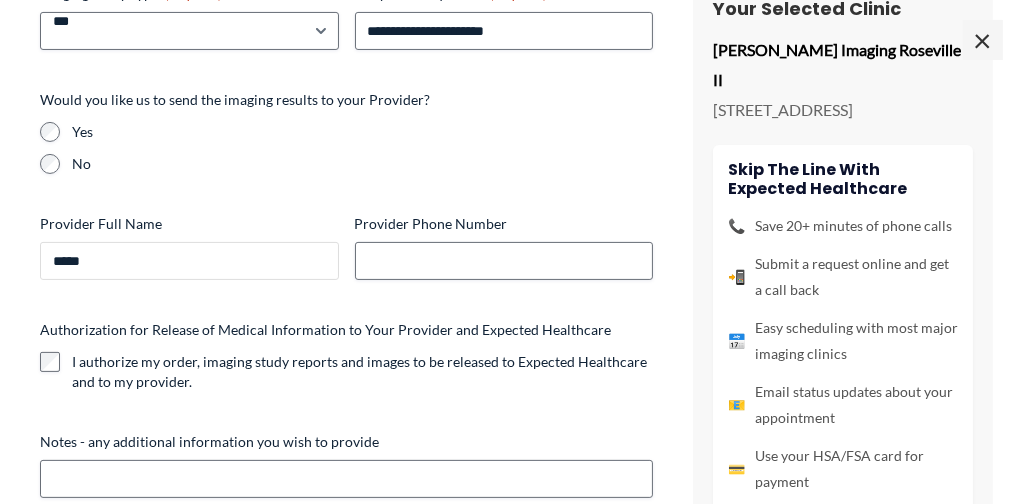 scroll, scrollTop: 537, scrollLeft: 0, axis: vertical 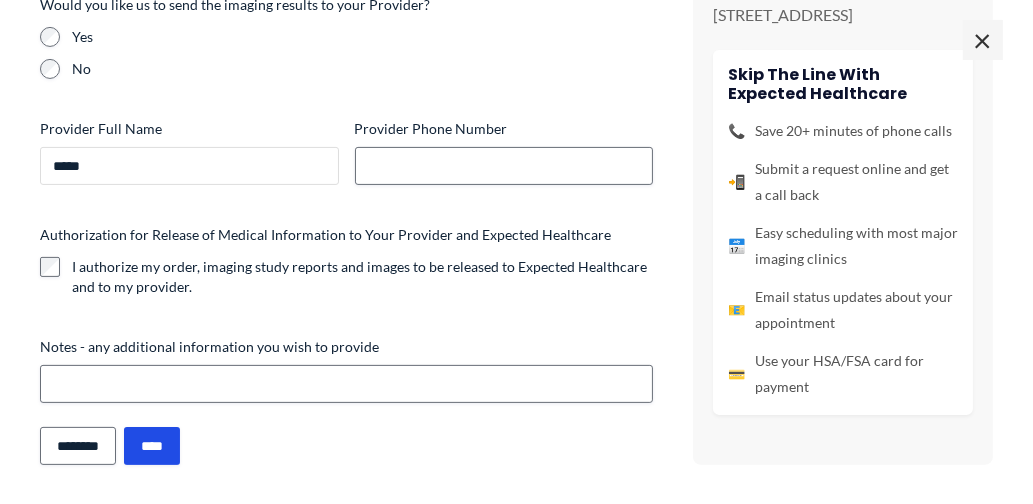 type on "*****" 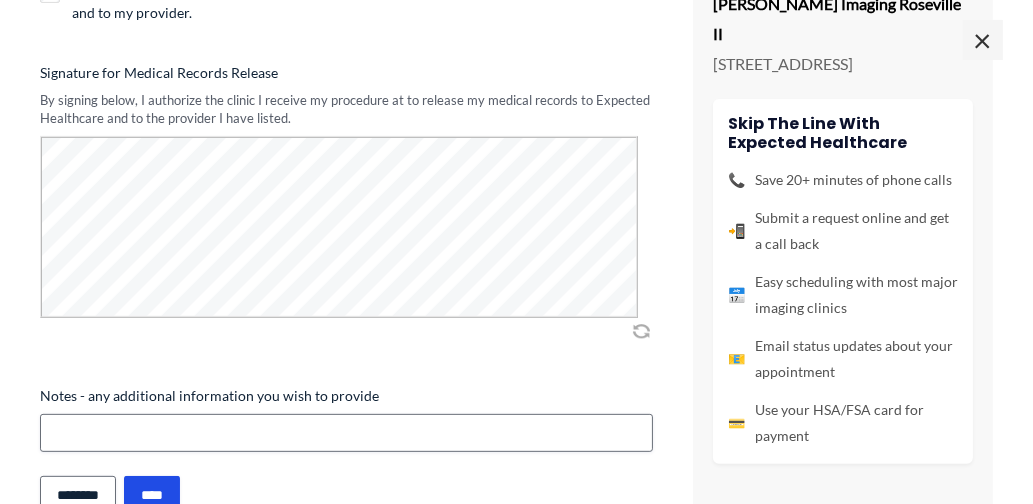 scroll, scrollTop: 860, scrollLeft: 0, axis: vertical 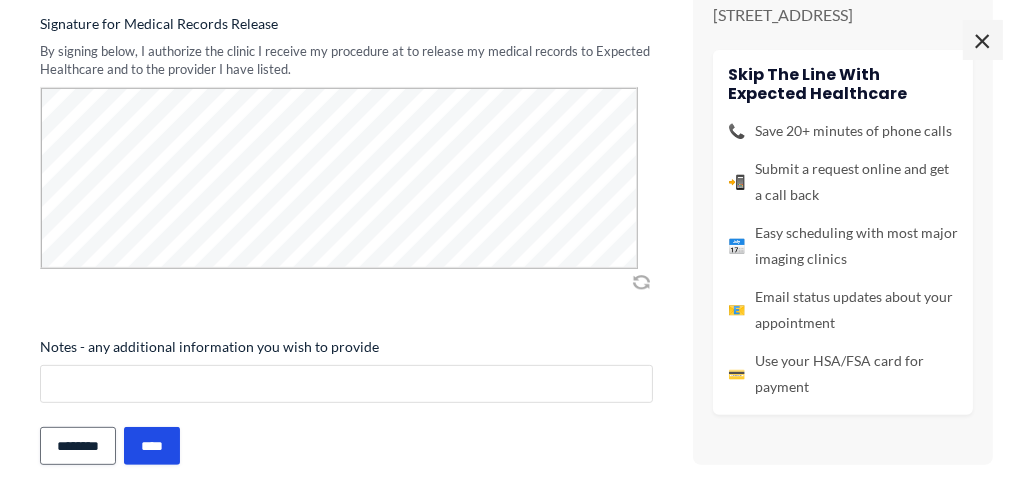 click on "Notes - any additional information you wish to provide" at bounding box center (346, 384) 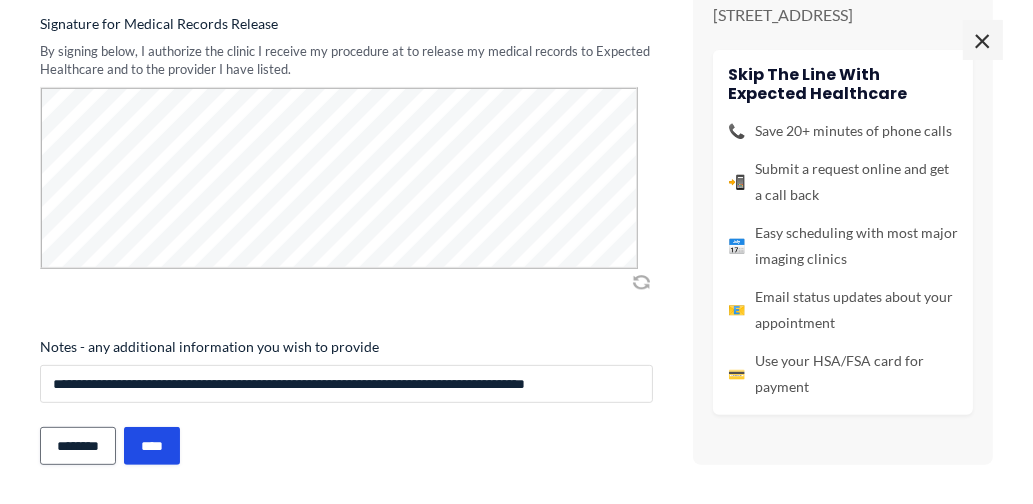 type on "**********" 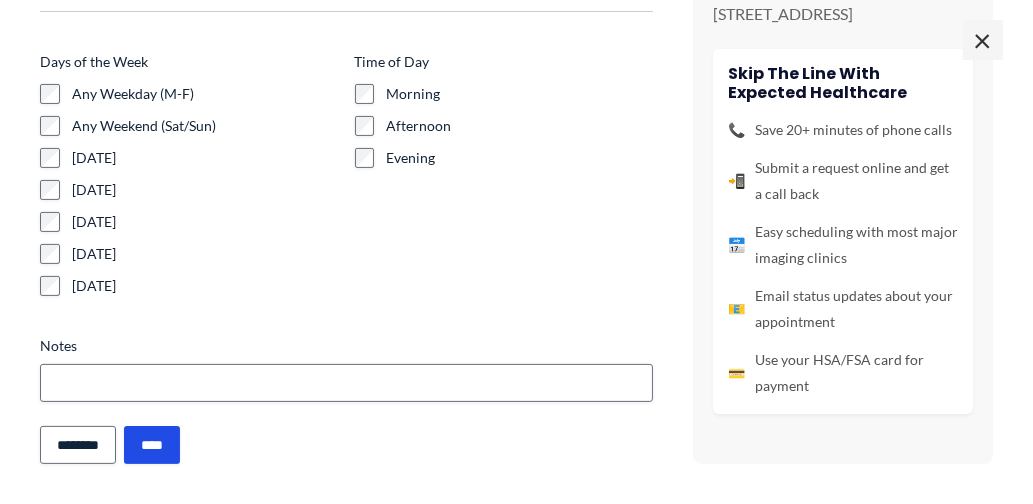 scroll, scrollTop: 649, scrollLeft: 0, axis: vertical 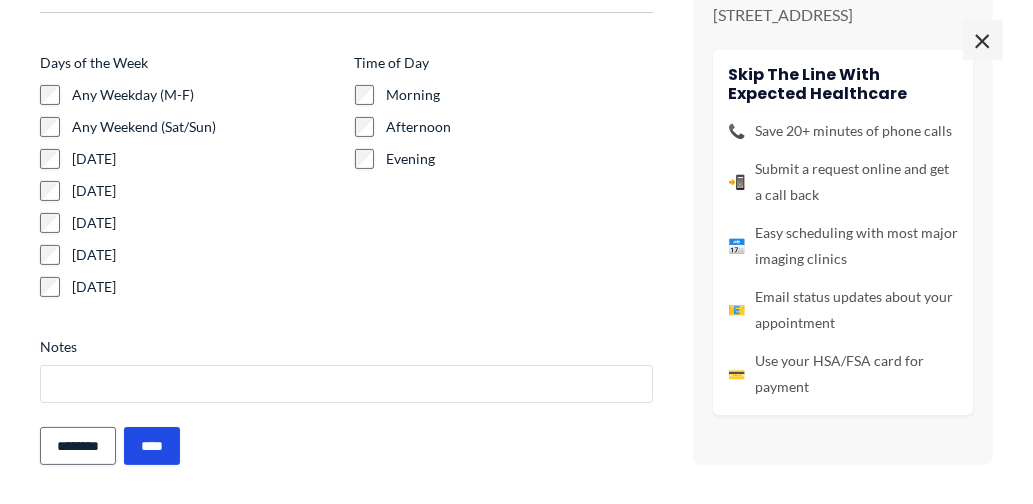 click on "Notes" at bounding box center (346, 384) 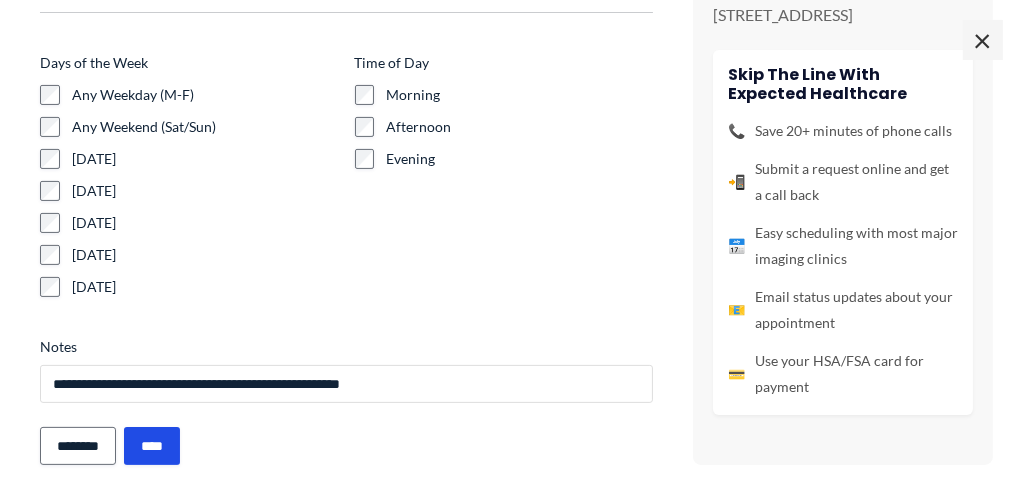 click on "**********" at bounding box center (346, 384) 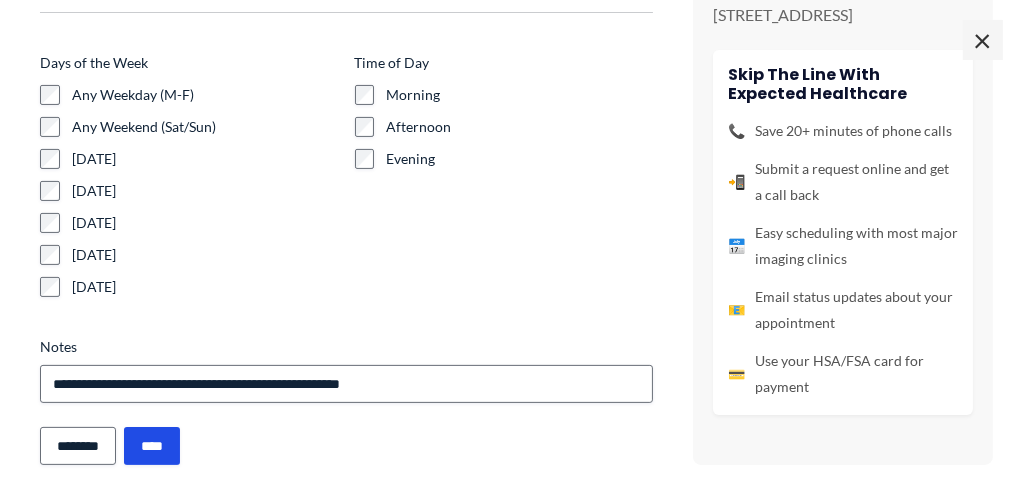 click on "**********" at bounding box center [516, 4] 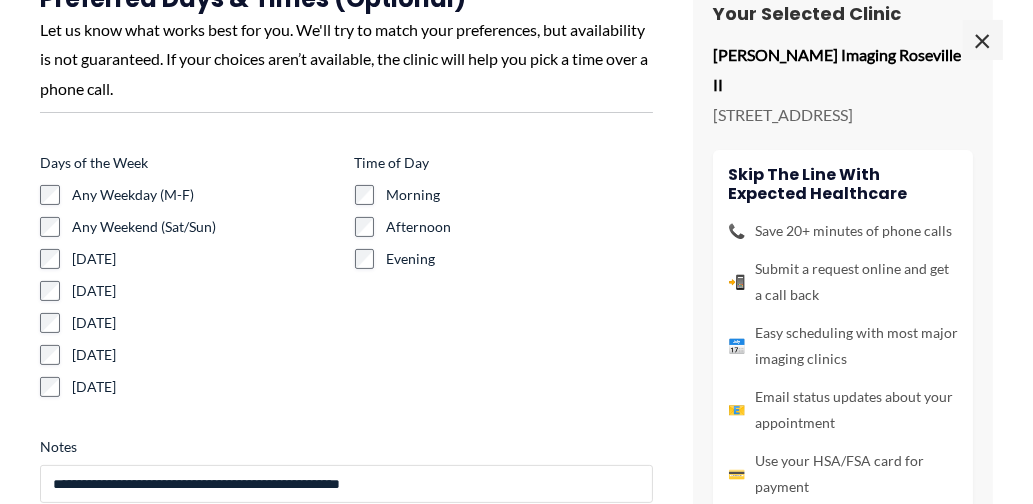 click on "**********" at bounding box center (346, 484) 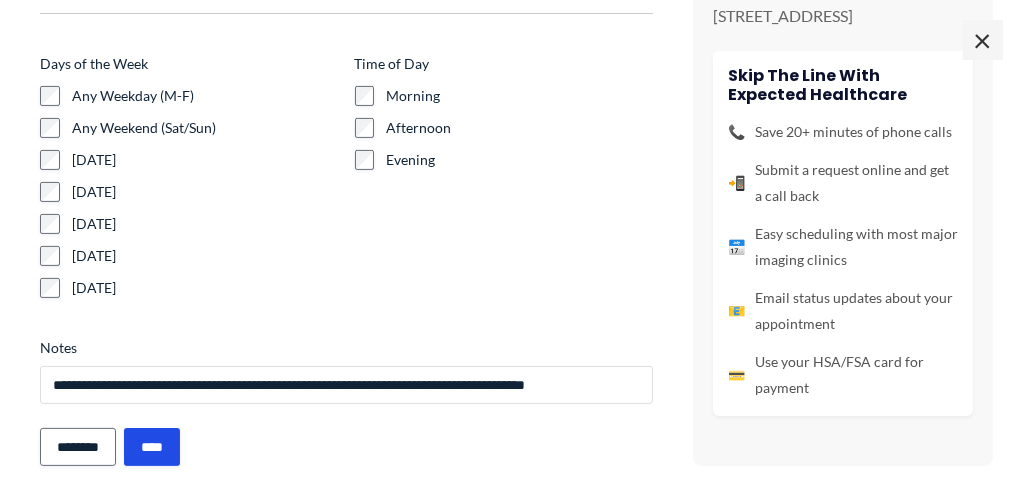 scroll, scrollTop: 516, scrollLeft: 0, axis: vertical 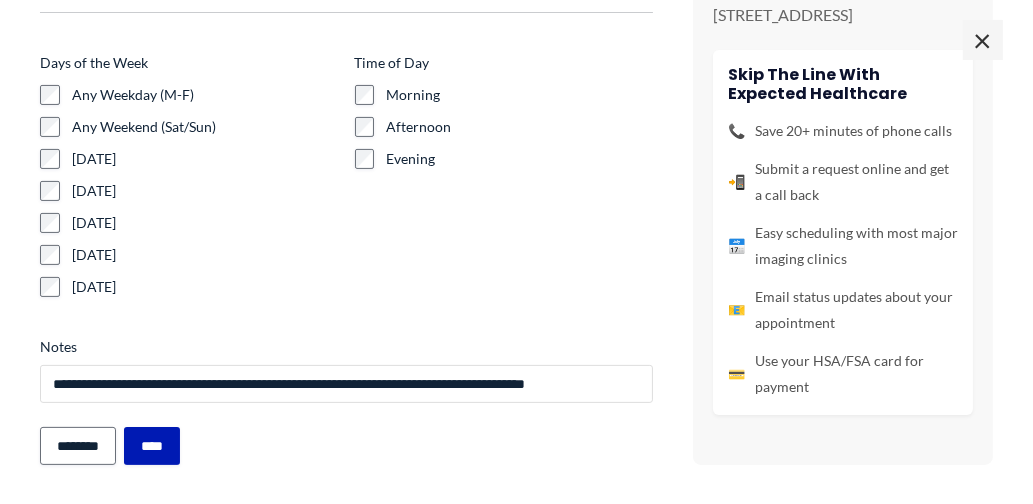 type on "**********" 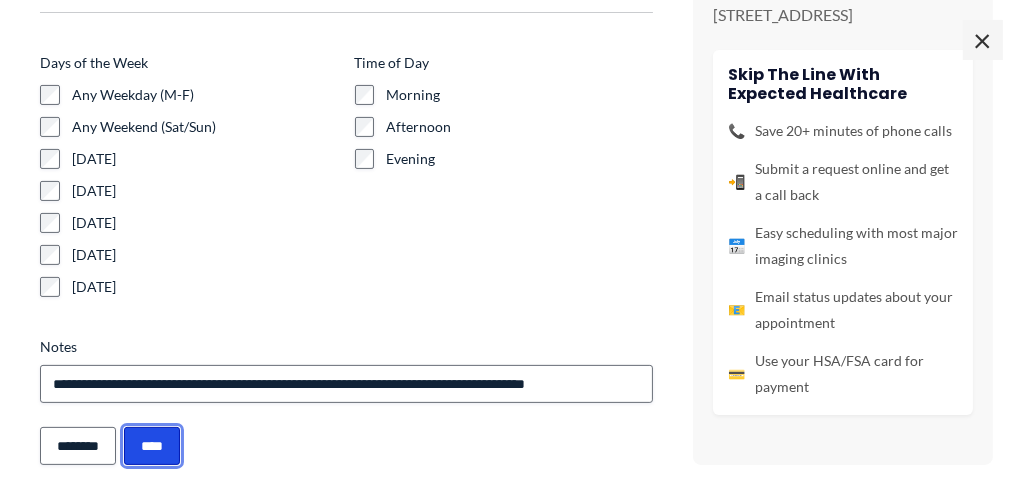 click on "****" at bounding box center [152, 446] 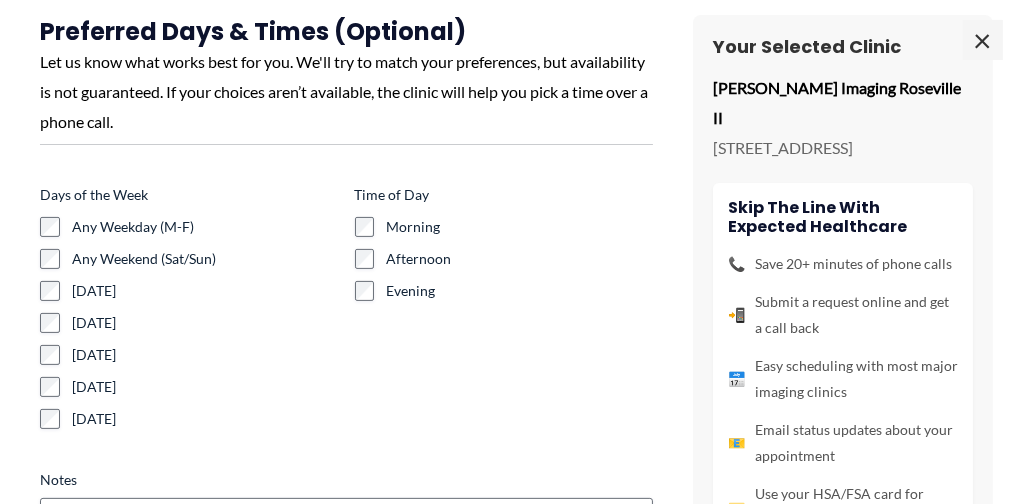 scroll, scrollTop: 1167, scrollLeft: 0, axis: vertical 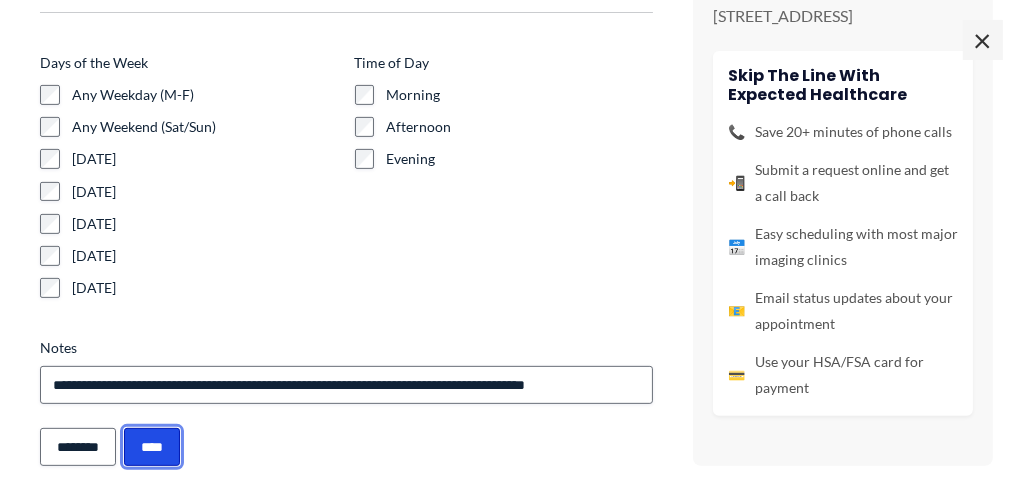 click on "****" at bounding box center (152, 447) 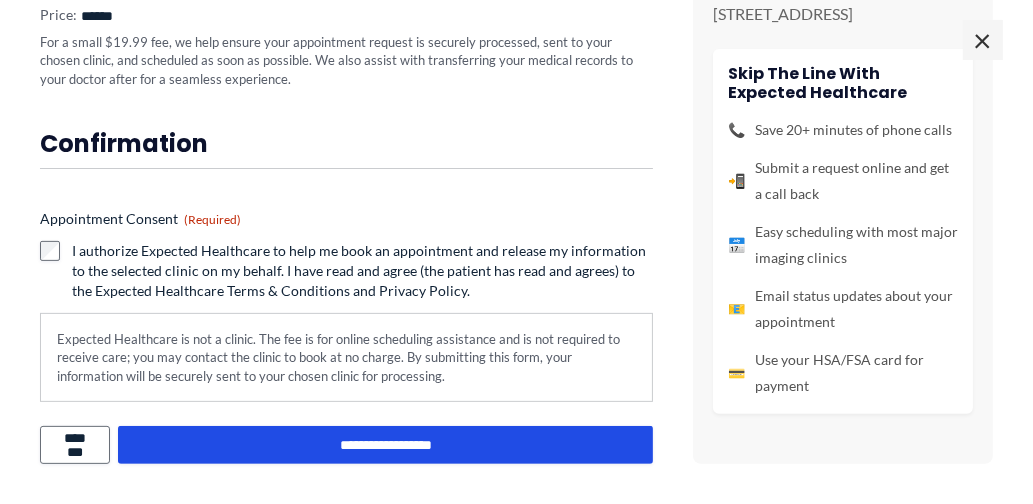 scroll, scrollTop: 757, scrollLeft: 0, axis: vertical 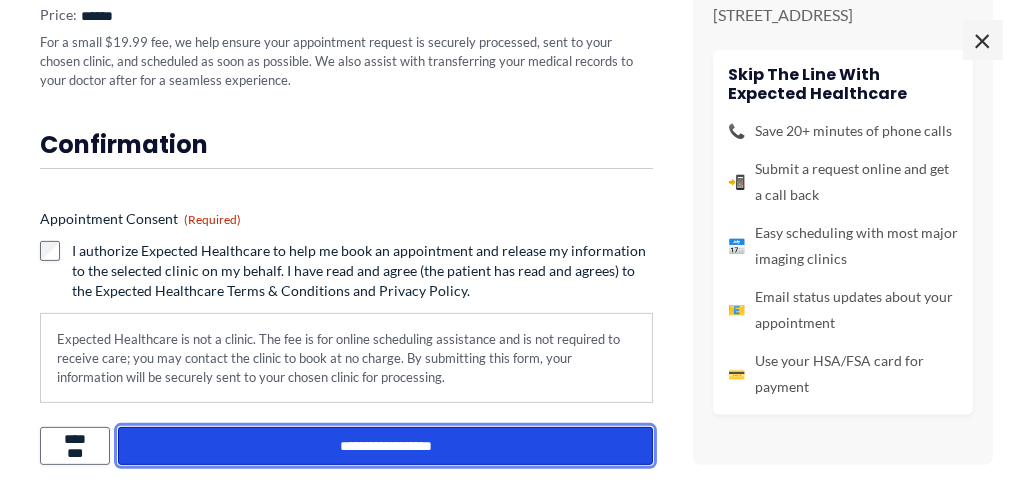 click on "**********" at bounding box center [385, 446] 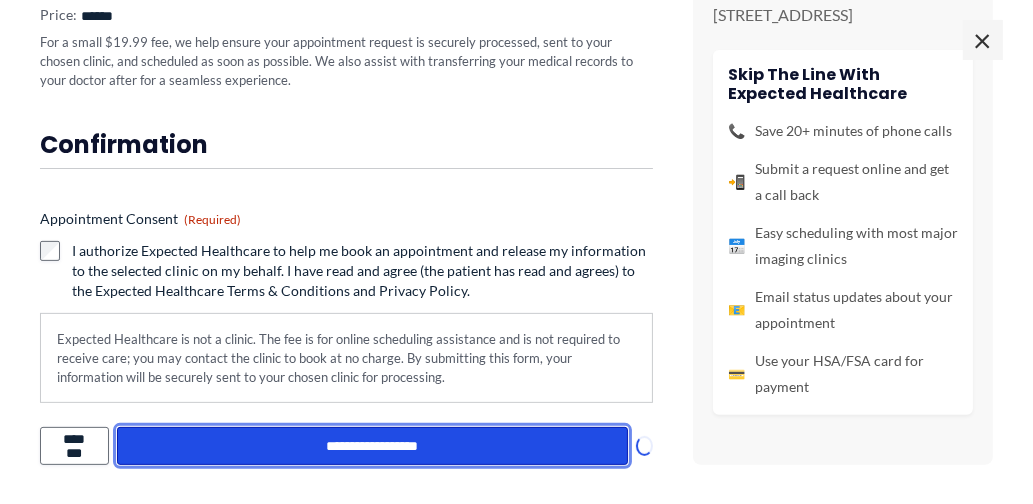 scroll, scrollTop: 2157, scrollLeft: 0, axis: vertical 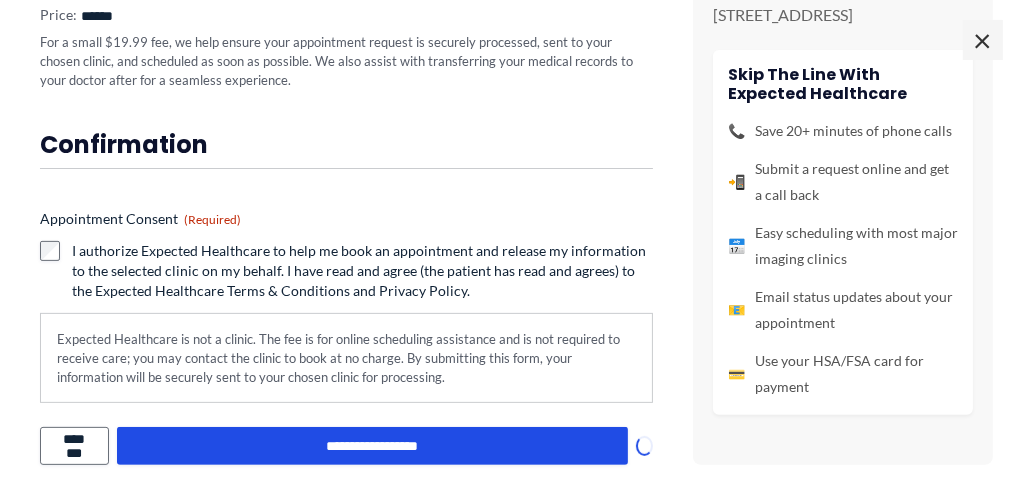 click on "📲" at bounding box center [736, 182] 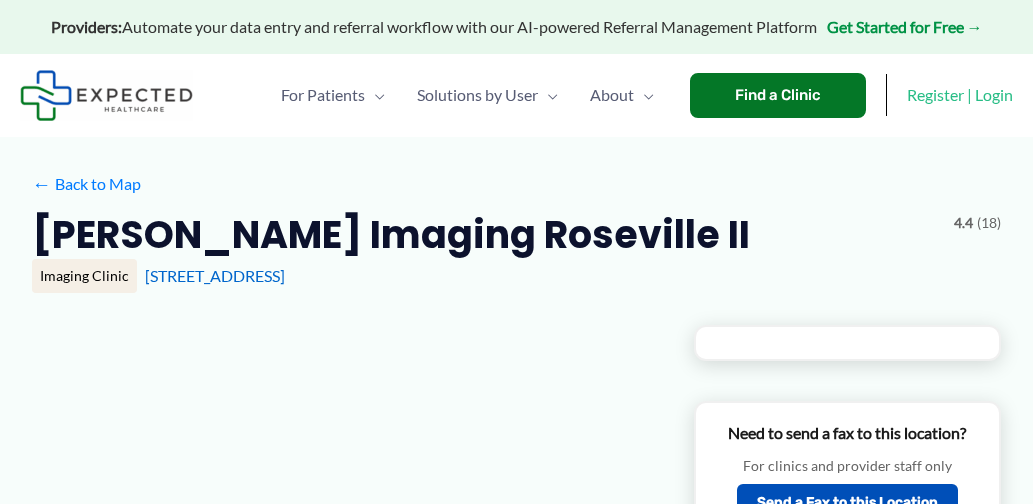 type on "**********" 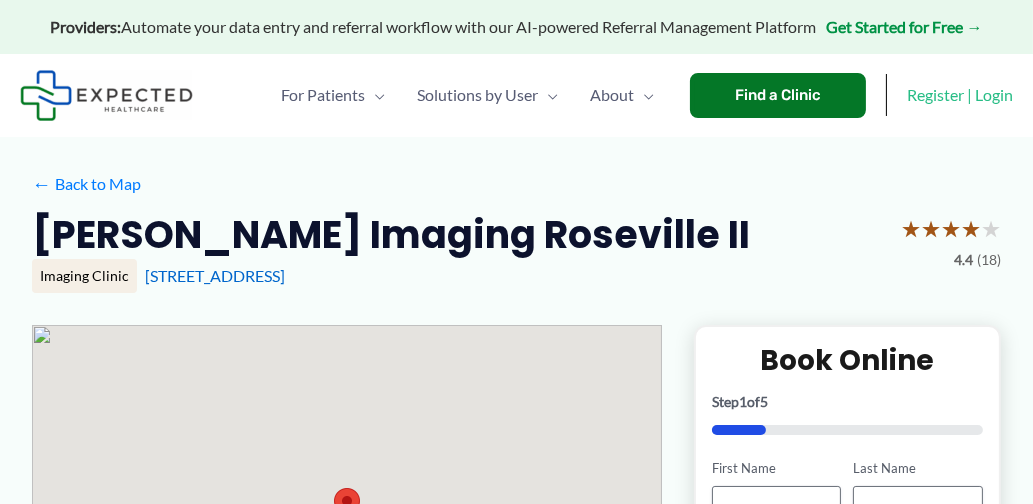 scroll, scrollTop: 2429, scrollLeft: 0, axis: vertical 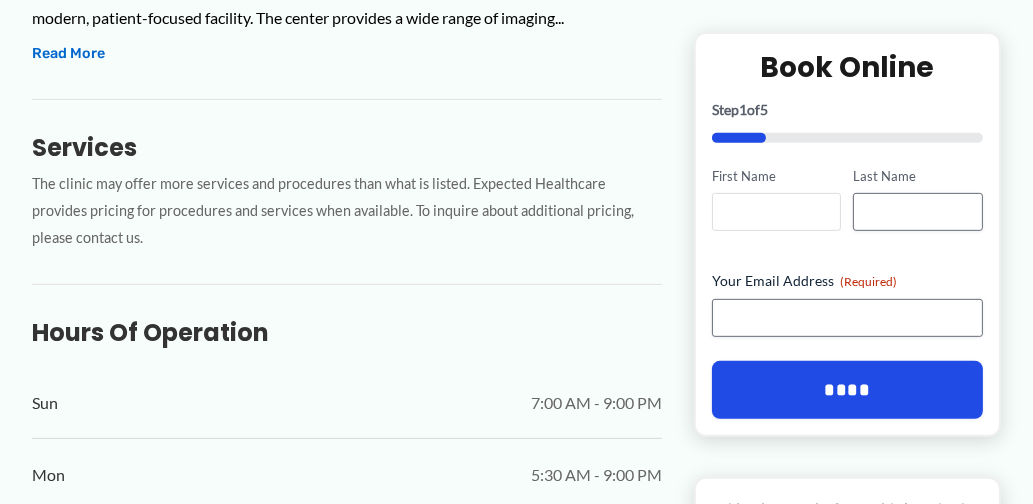 click on "First Name" at bounding box center [776, 212] 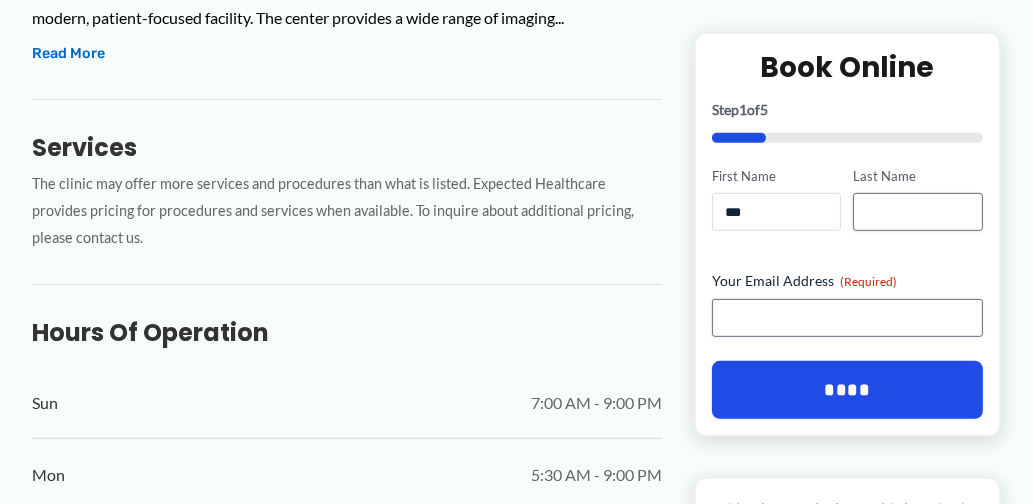 type on "***" 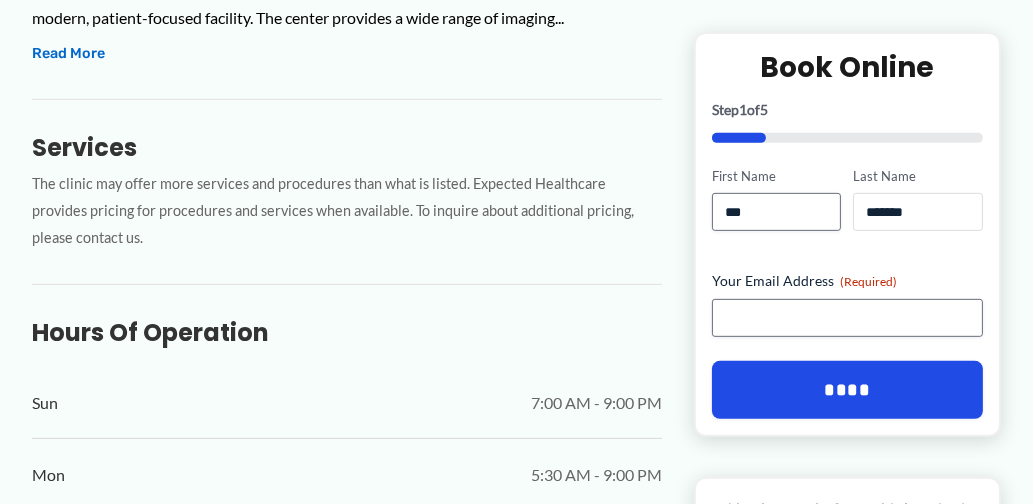 type on "*******" 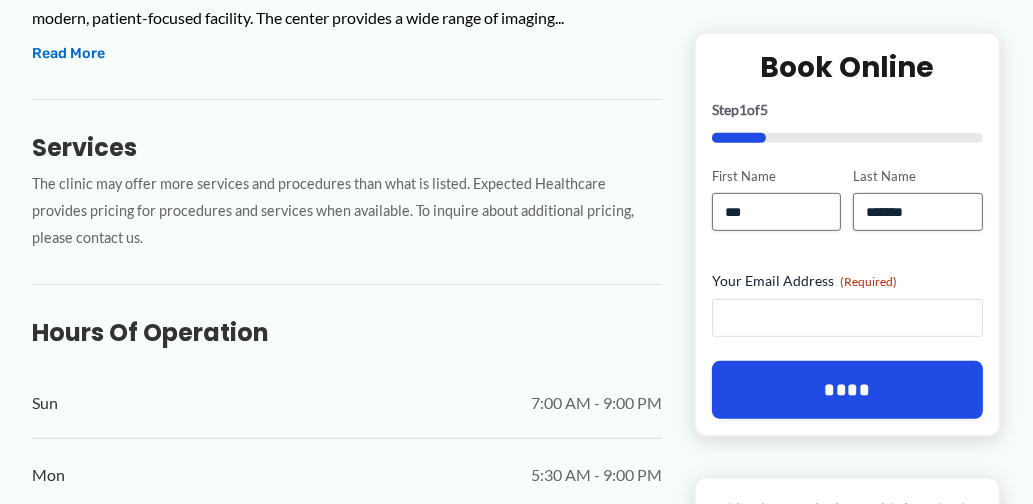 click on "Your Email Address (Required)" at bounding box center [847, 318] 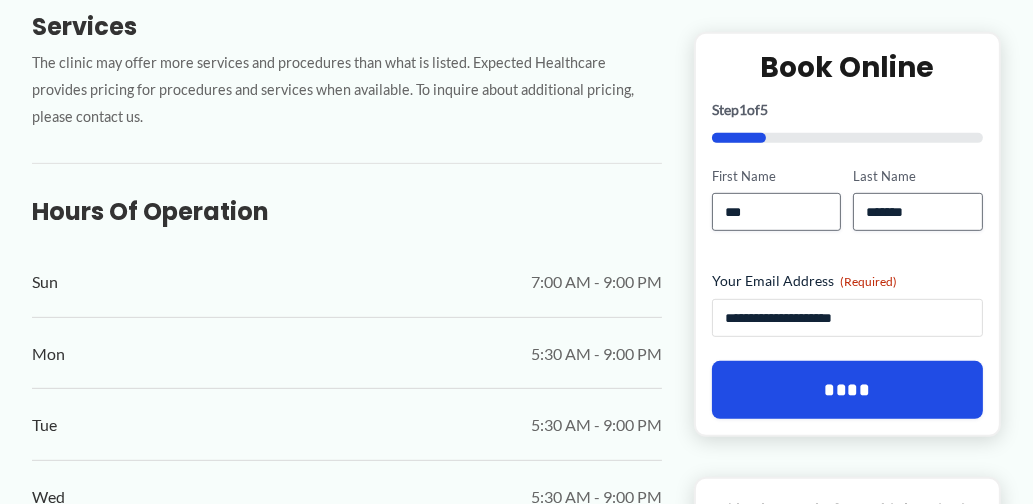scroll, scrollTop: 1033, scrollLeft: 0, axis: vertical 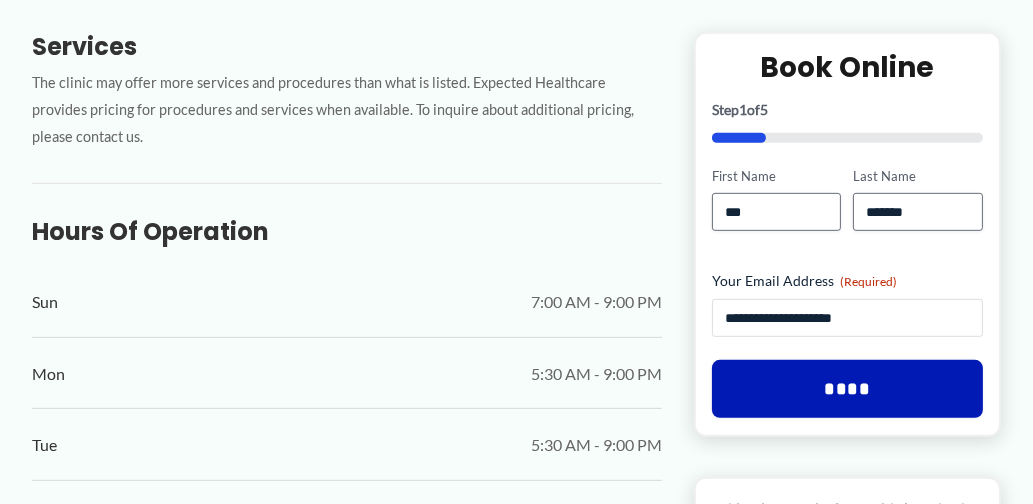 type on "**********" 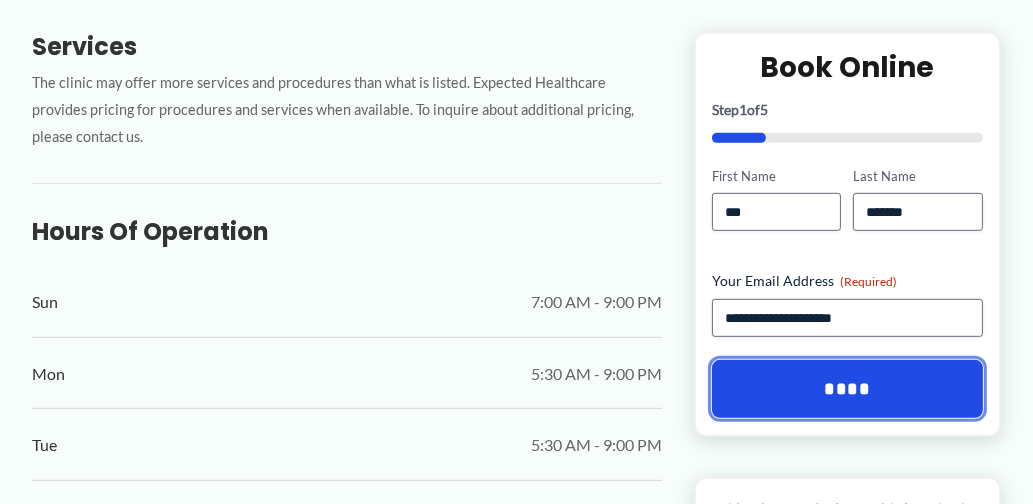 click on "****" at bounding box center (847, 389) 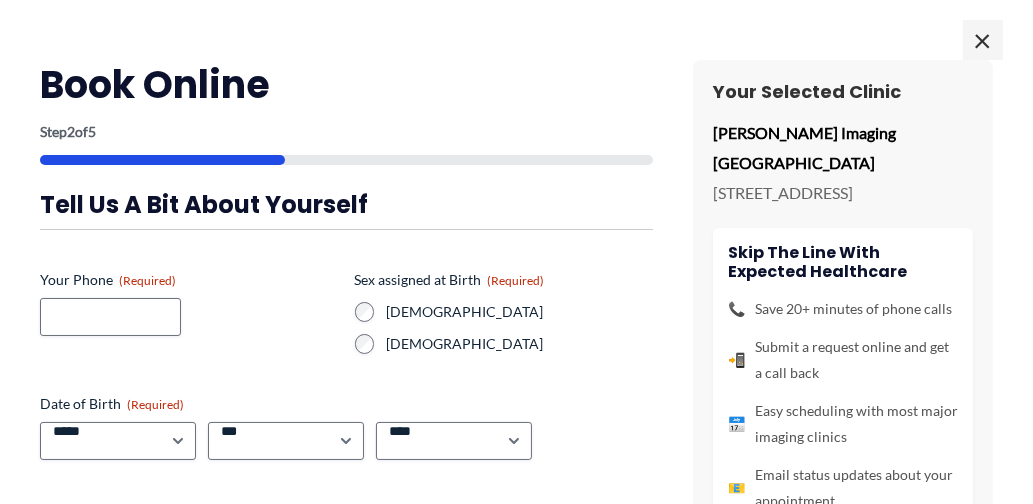 scroll, scrollTop: 0, scrollLeft: 0, axis: both 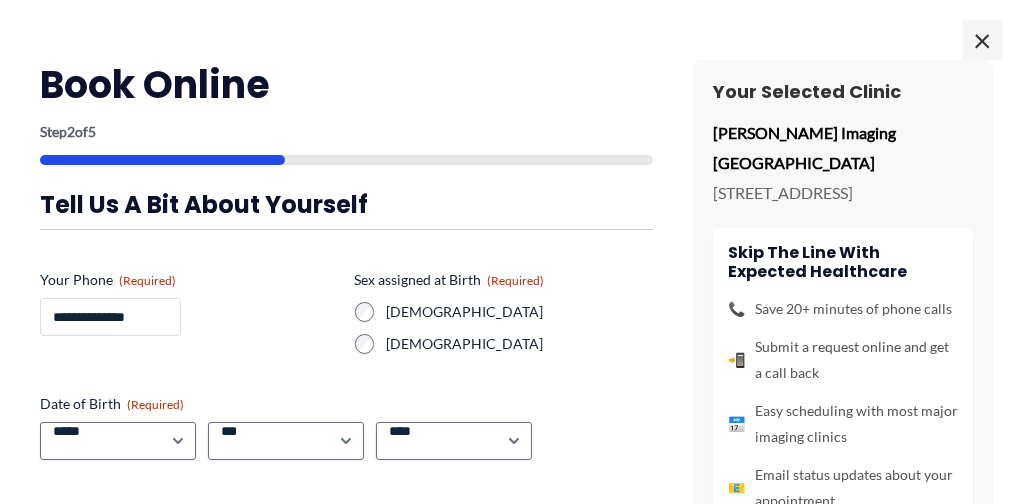 click on "**********" at bounding box center [110, 317] 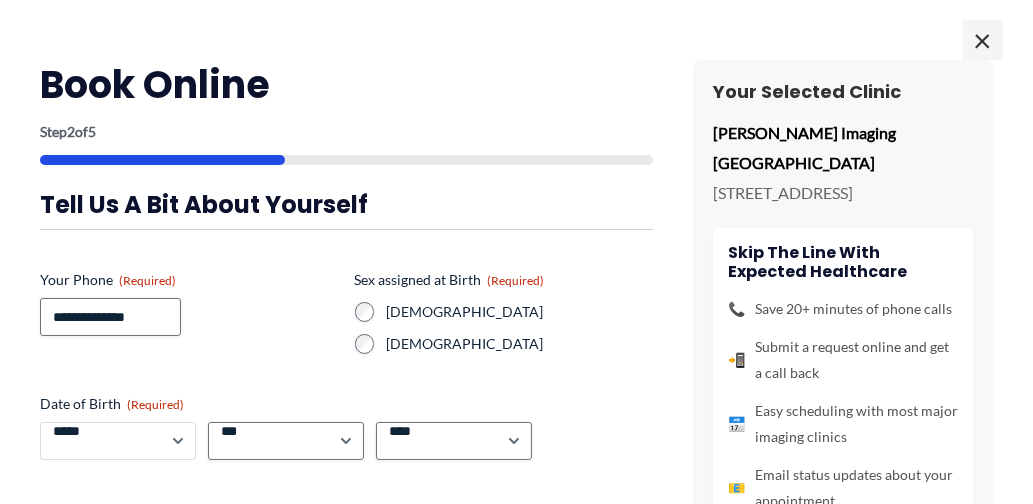 click on "***** * * * * * * * * * ** ** **" at bounding box center [118, 441] 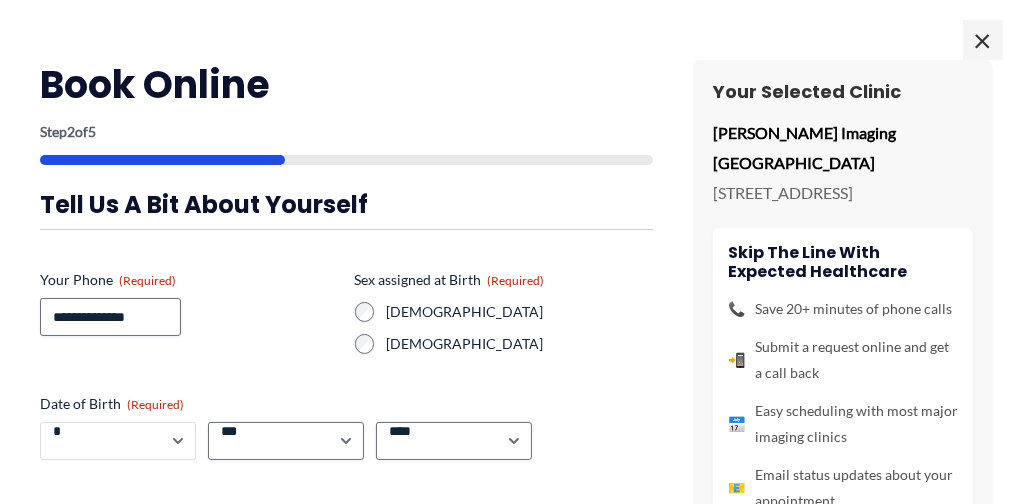 click on "***** * * * * * * * * * ** ** **" at bounding box center [118, 441] 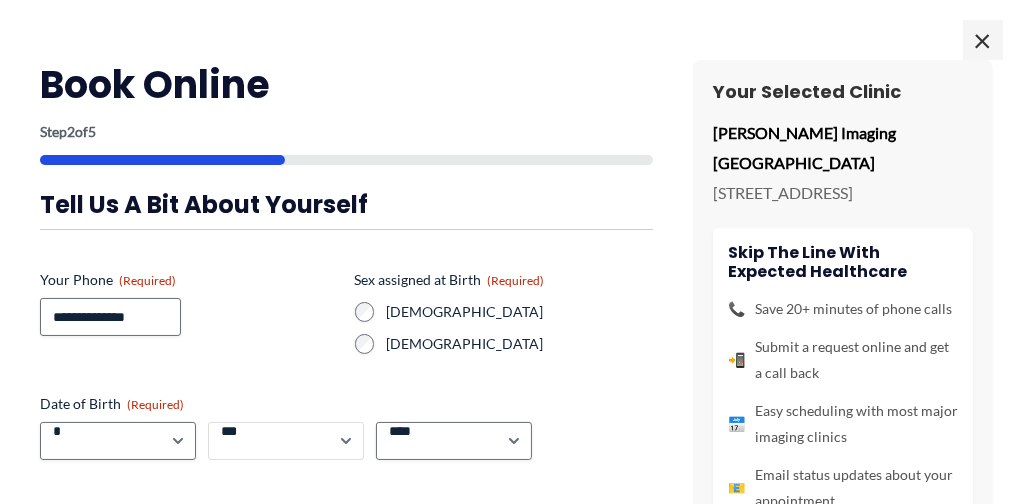 click on "*** * * * * * * * * * ** ** ** ** ** ** ** ** ** ** ** ** ** ** ** ** ** ** ** ** ** **" at bounding box center [286, 441] 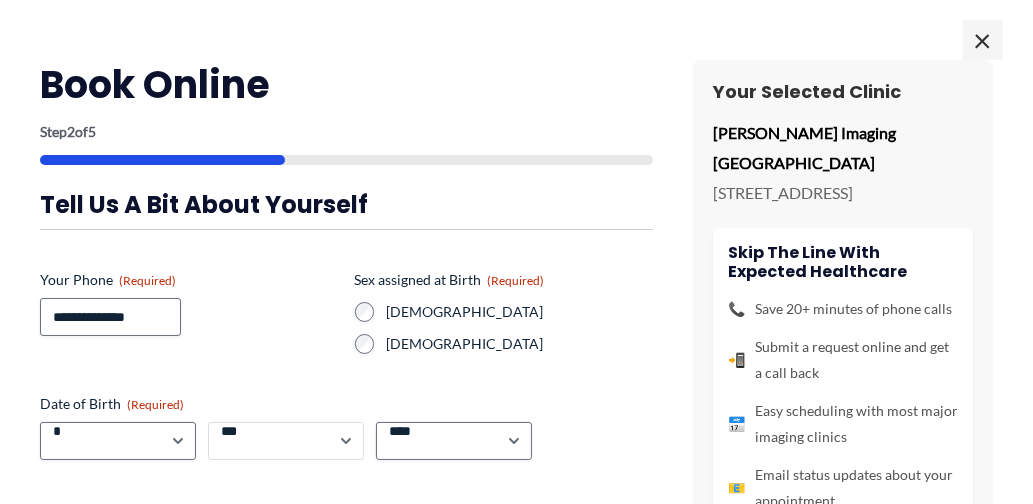 select on "**" 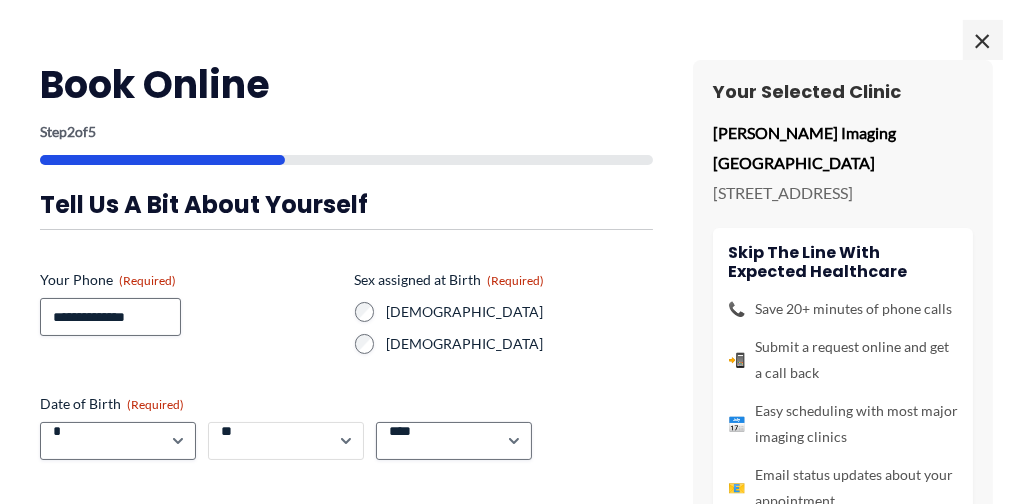 click on "*** * * * * * * * * * ** ** ** ** ** ** ** ** ** ** ** ** ** ** ** ** ** ** ** ** ** **" at bounding box center (286, 441) 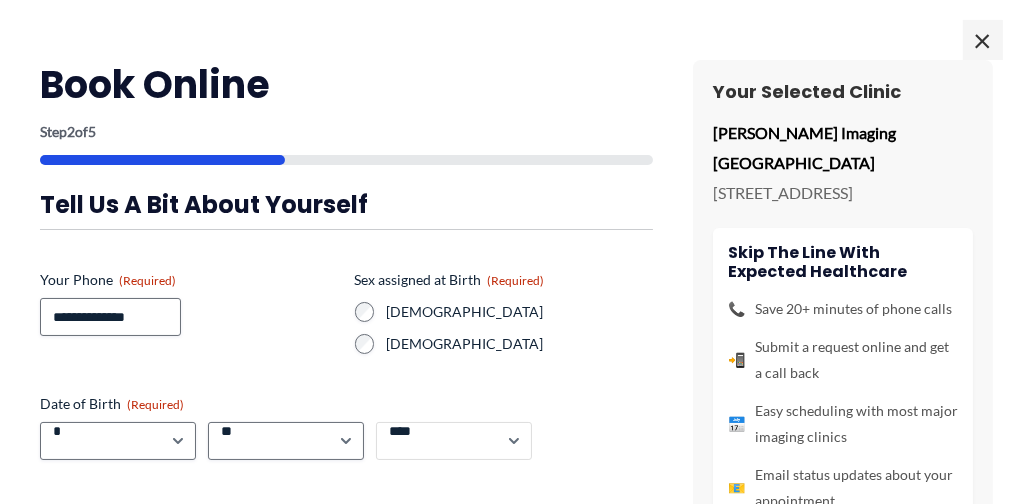 click on "**** **** **** **** **** **** **** **** **** **** **** **** **** **** **** **** **** **** **** **** **** **** **** **** **** **** **** **** **** **** **** **** **** **** **** **** **** **** **** **** **** **** **** **** **** **** **** **** **** **** **** **** **** **** **** **** **** **** **** **** **** **** **** **** **** **** **** **** **** **** **** **** **** **** **** **** **** **** **** **** **** **** **** **** **** **** **** **** **** **** **** **** **** **** **** **** **** **** **** **** **** **** **** **** **** **** **** ****" at bounding box center [454, 441] 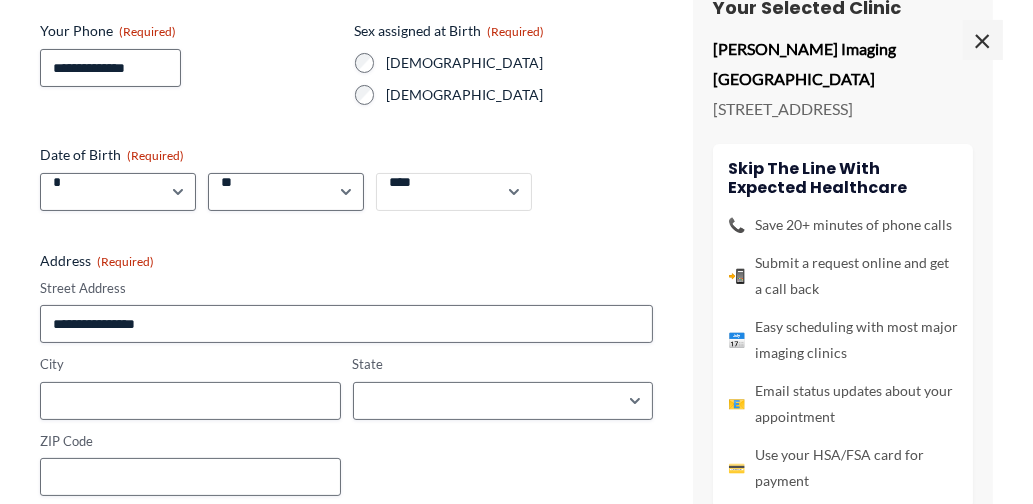 scroll, scrollTop: 300, scrollLeft: 0, axis: vertical 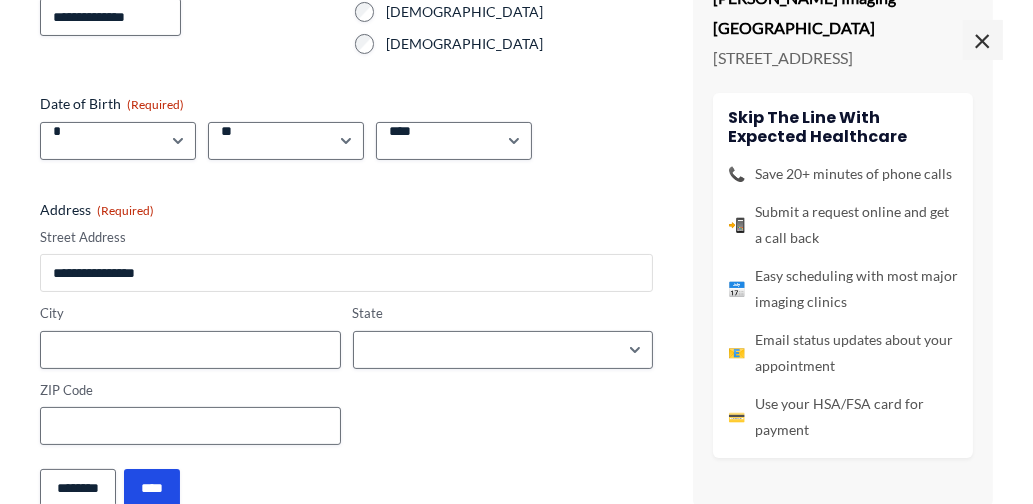 click on "Street Address" at bounding box center [346, 273] 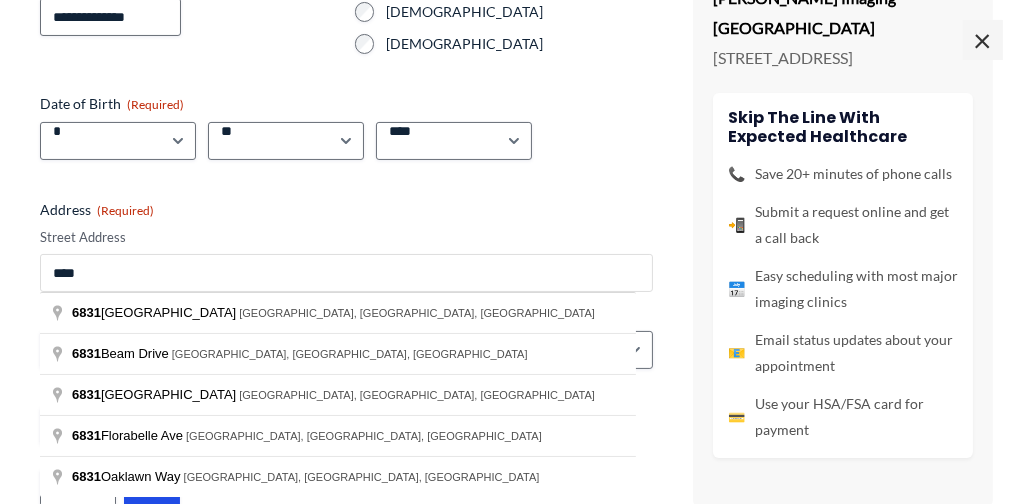 click on "****" at bounding box center (346, 273) 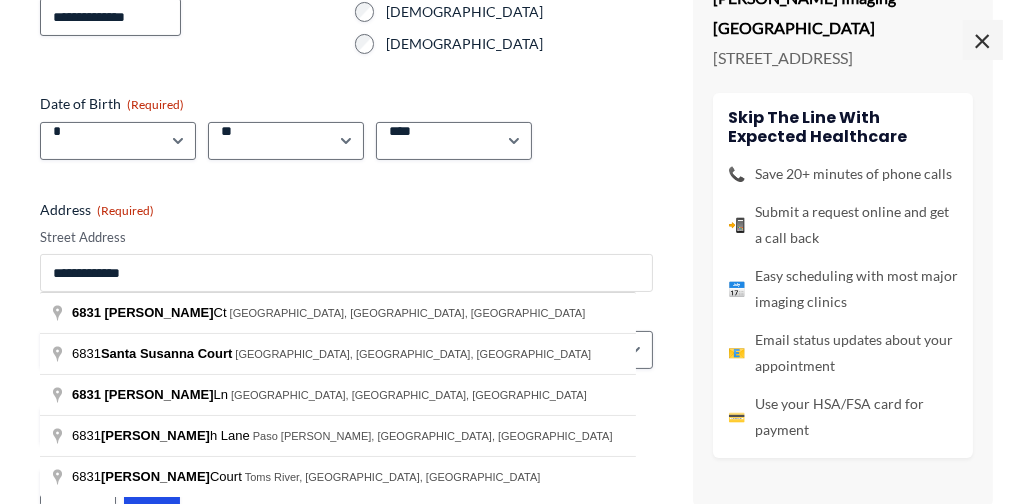 scroll, scrollTop: 200, scrollLeft: 0, axis: vertical 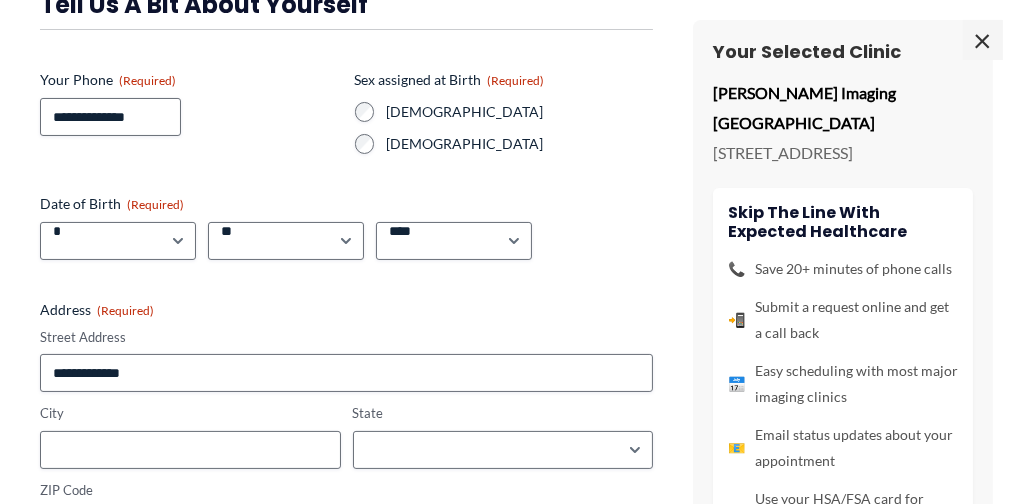 type on "**********" 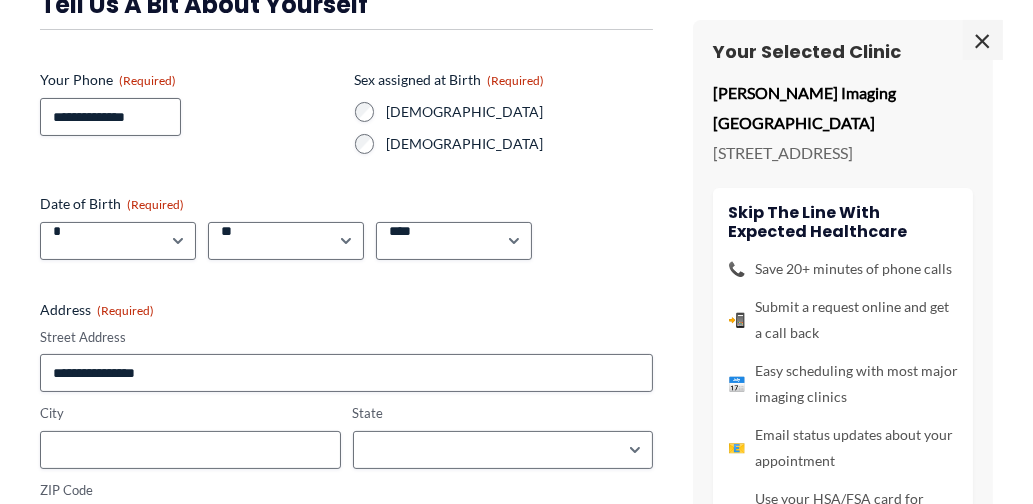 type on "**********" 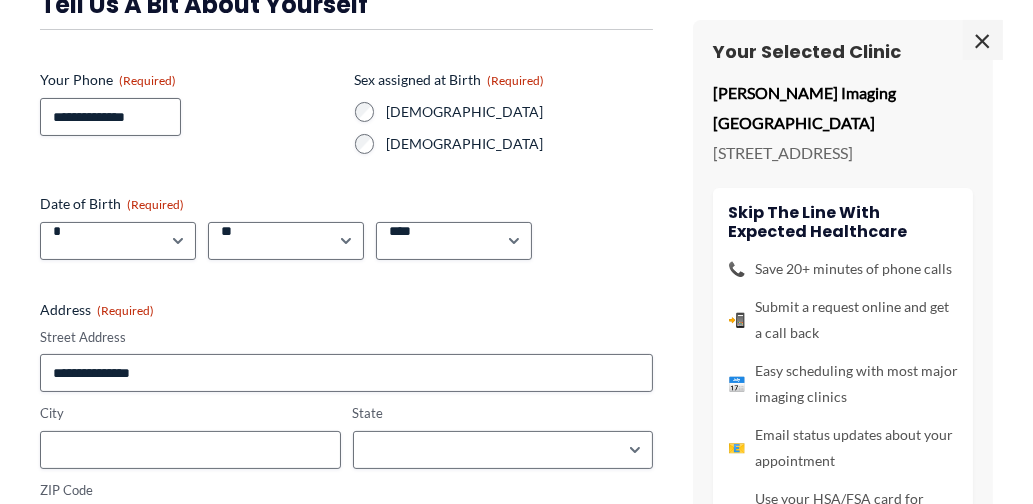 type on "**********" 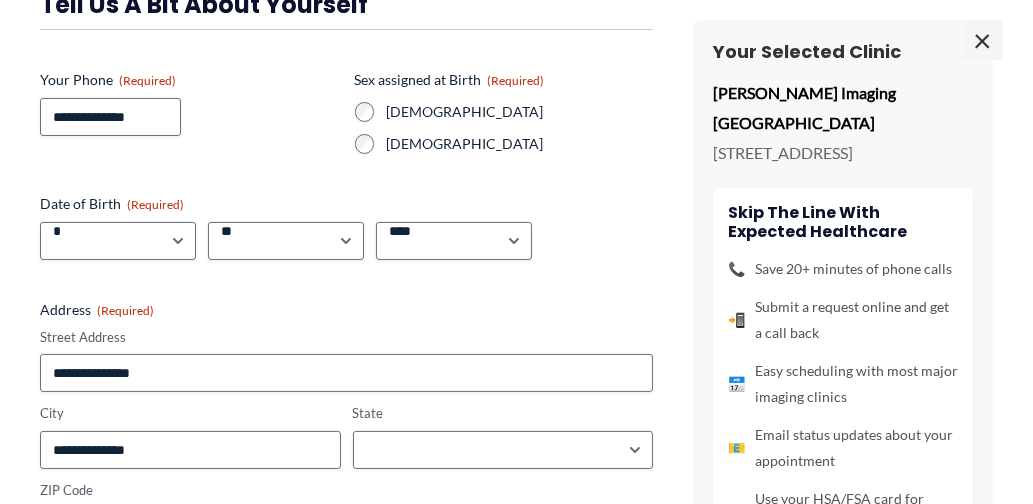 select on "**********" 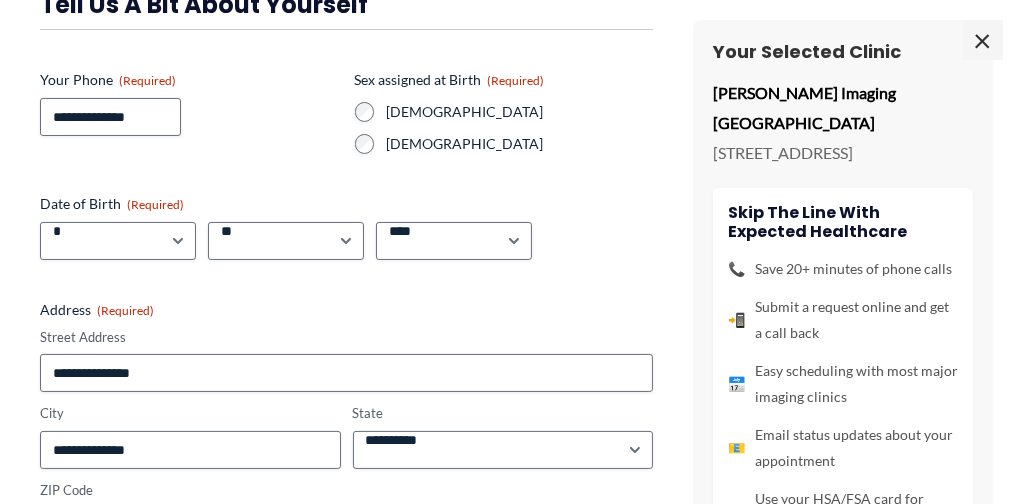 type on "**********" 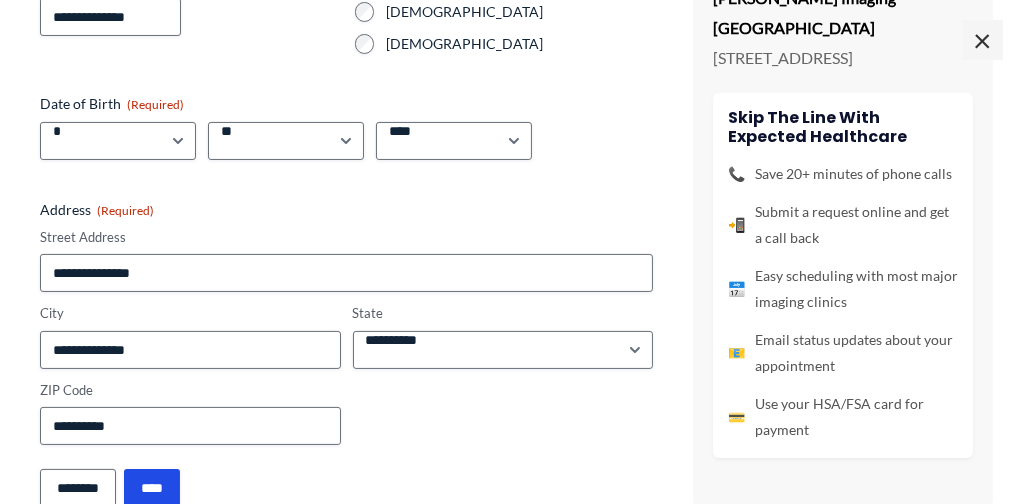 scroll, scrollTop: 342, scrollLeft: 0, axis: vertical 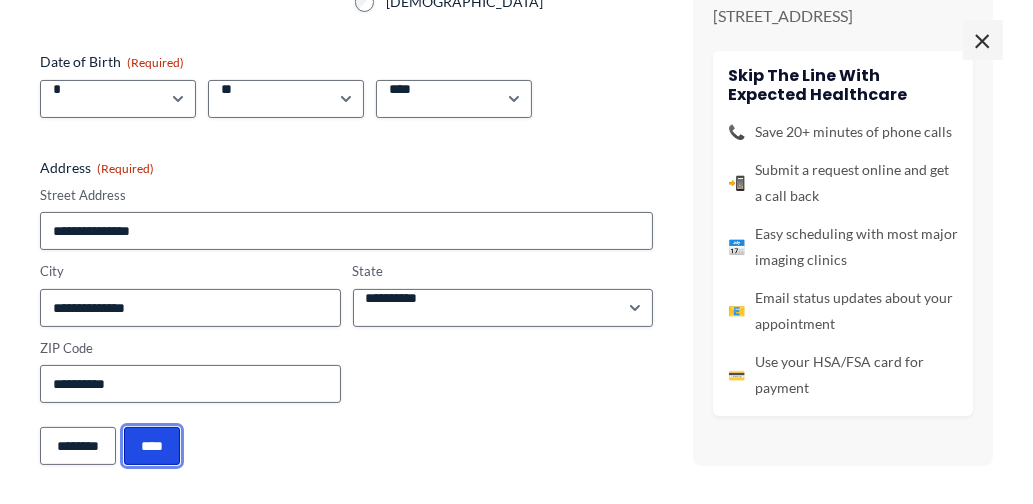 click on "****" at bounding box center (152, 446) 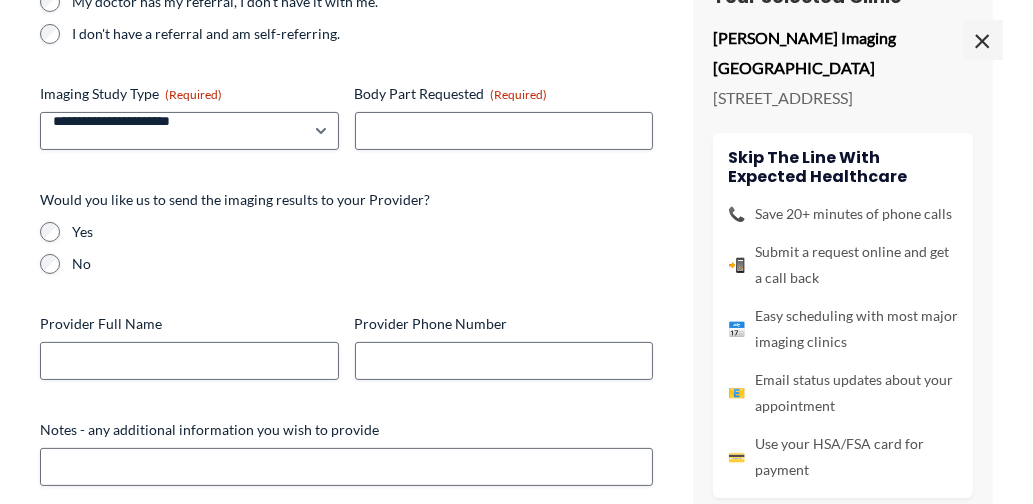 scroll, scrollTop: 745, scrollLeft: 0, axis: vertical 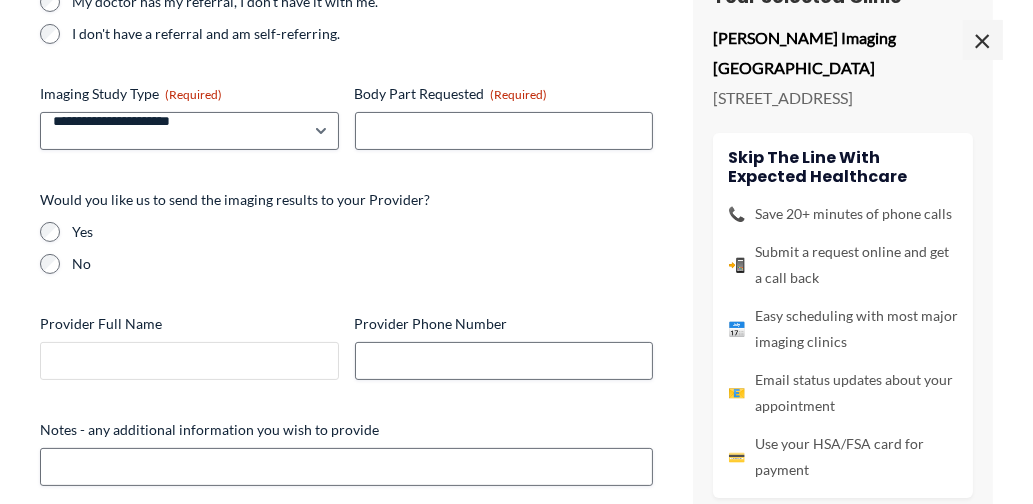 click on "Provider Full Name" at bounding box center (189, 361) 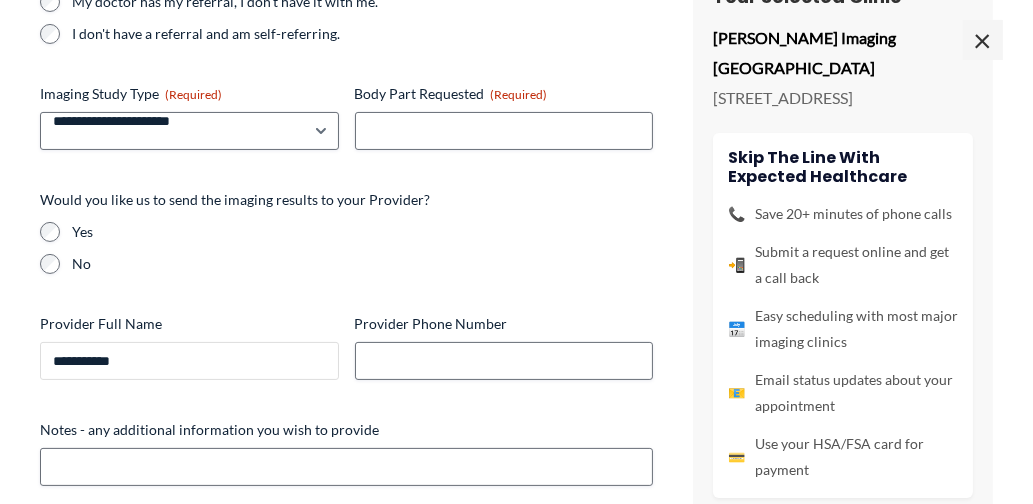 drag, startPoint x: 79, startPoint y: 361, endPoint x: 141, endPoint y: 365, distance: 62.1289 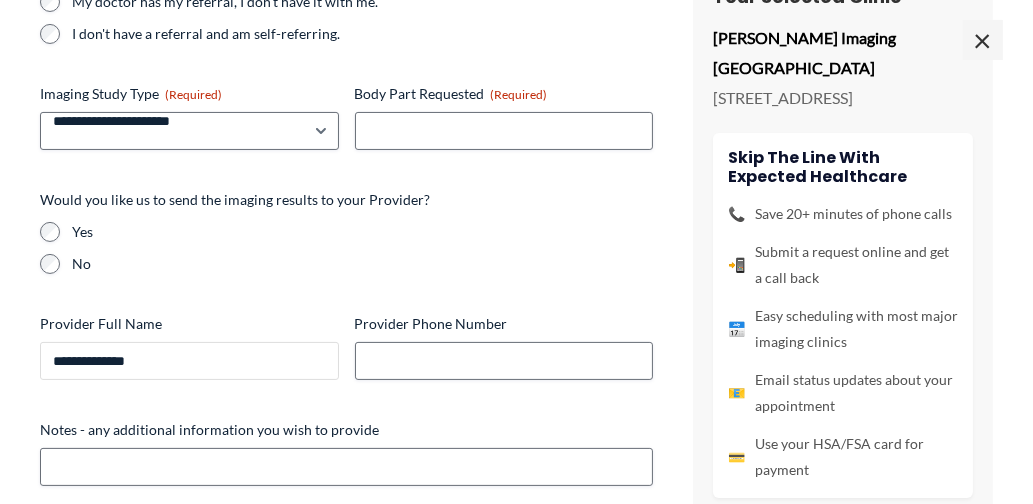 drag, startPoint x: 165, startPoint y: 361, endPoint x: 182, endPoint y: 361, distance: 17 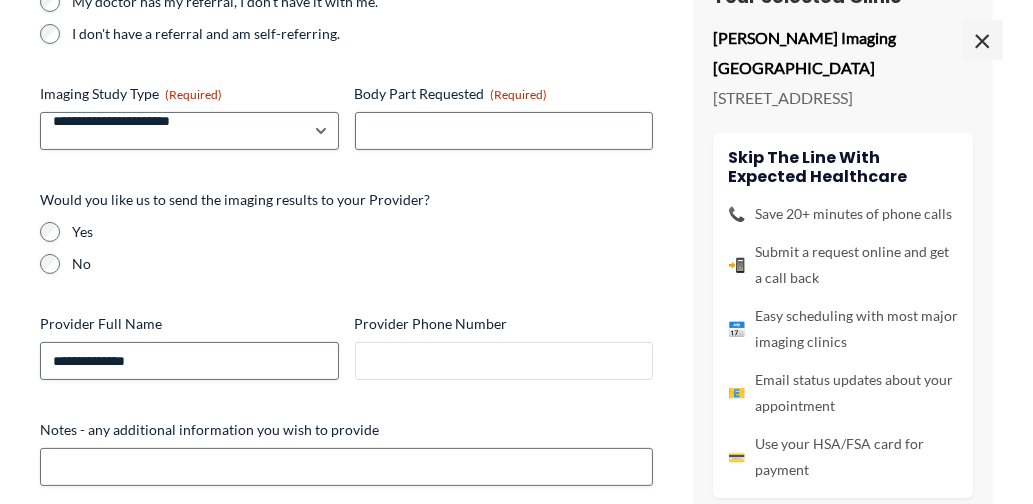 type on "**********" 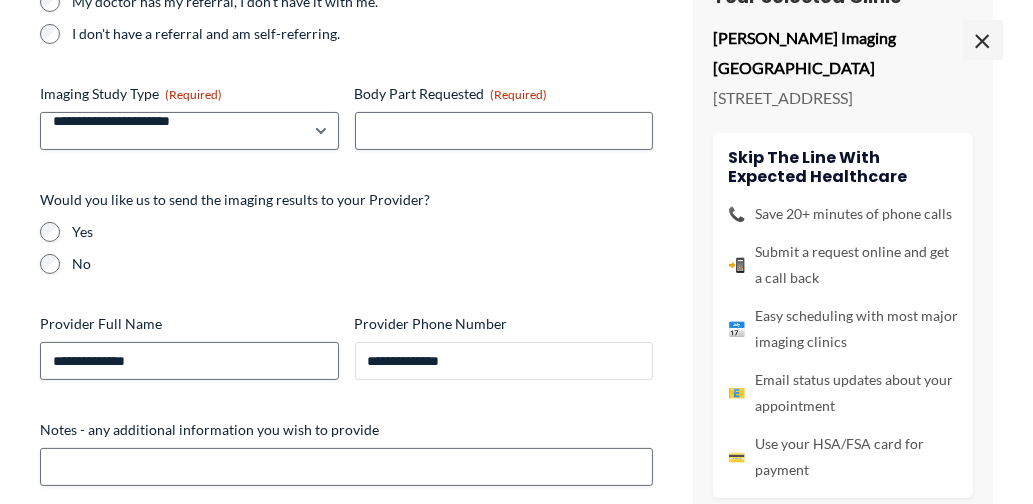 click on "**********" at bounding box center (504, 361) 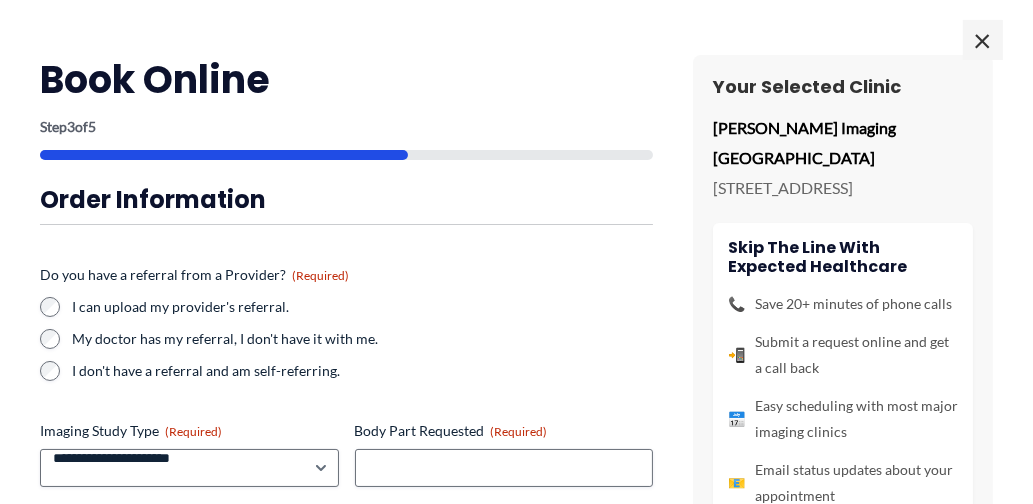 scroll, scrollTop: 0, scrollLeft: 0, axis: both 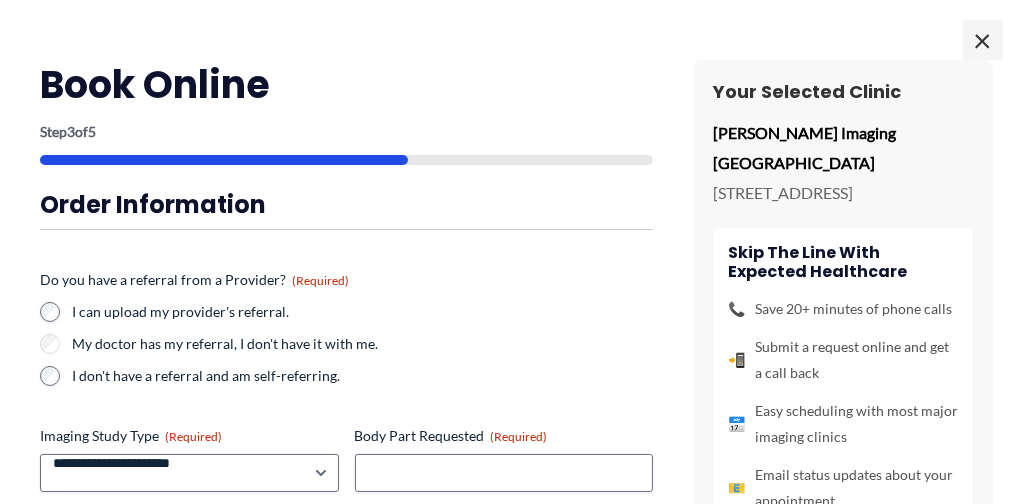type 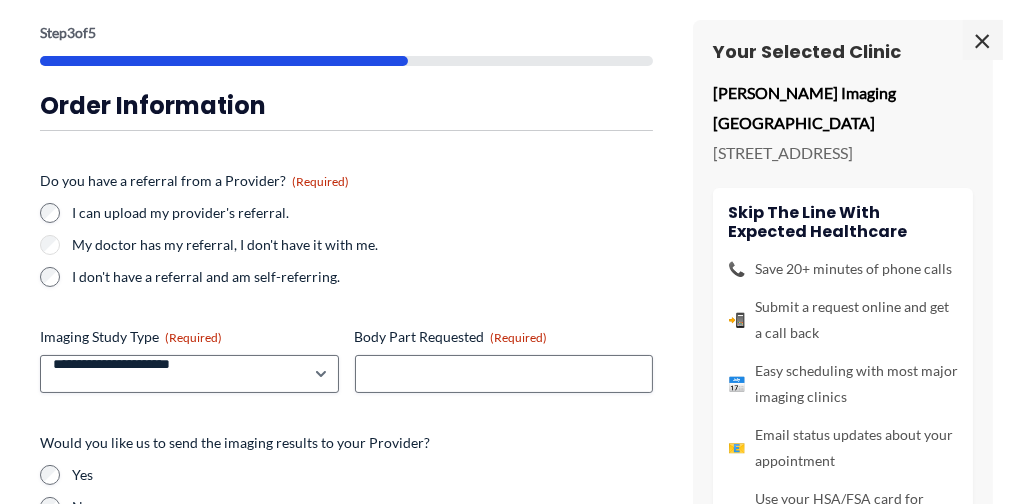 scroll, scrollTop: 100, scrollLeft: 0, axis: vertical 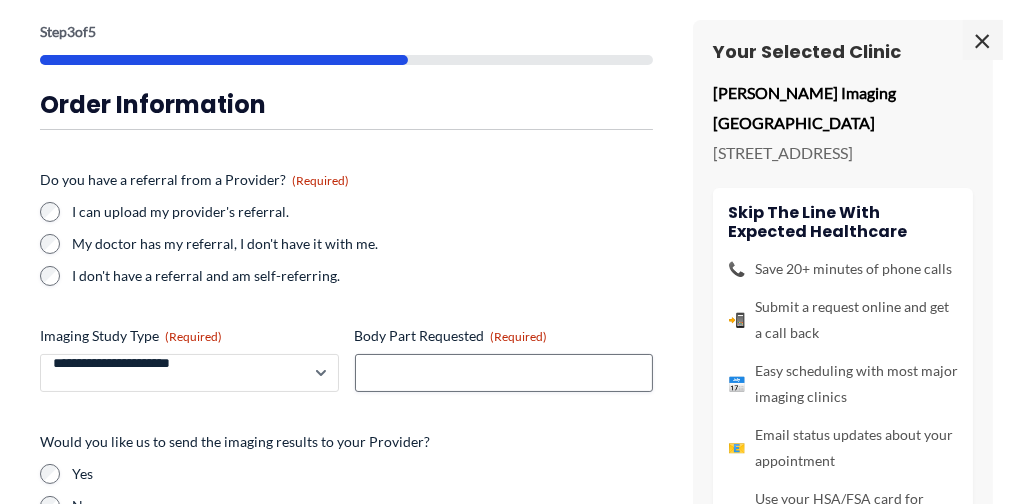click on "**********" at bounding box center (189, 373) 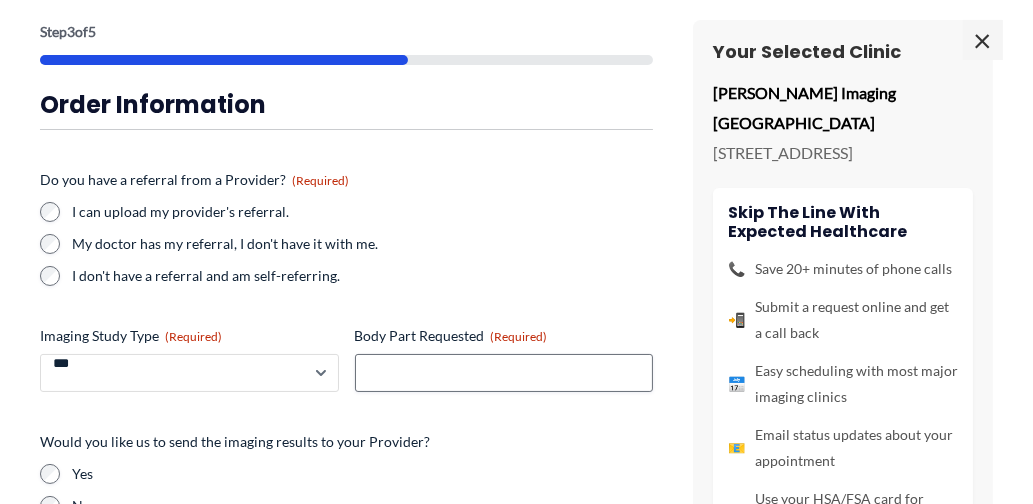 click on "**********" at bounding box center (189, 373) 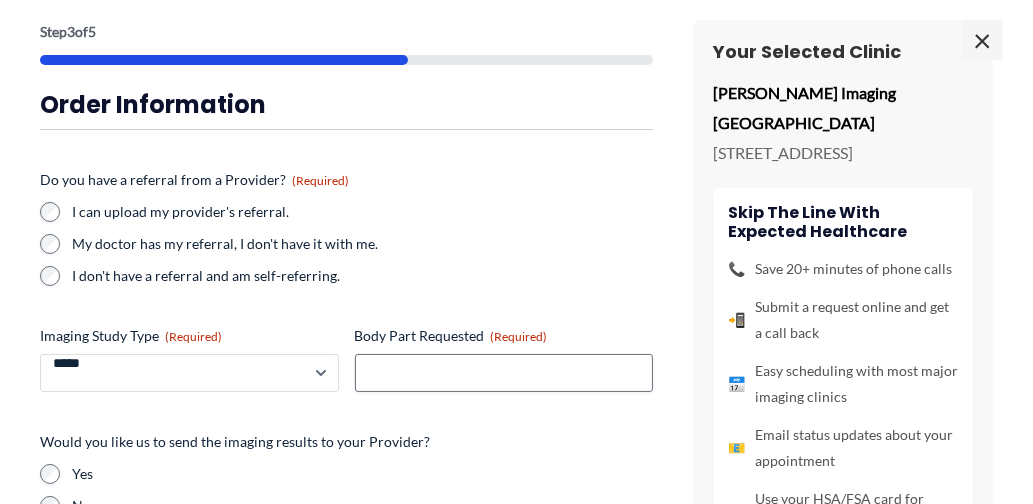 click on "**********" at bounding box center (189, 373) 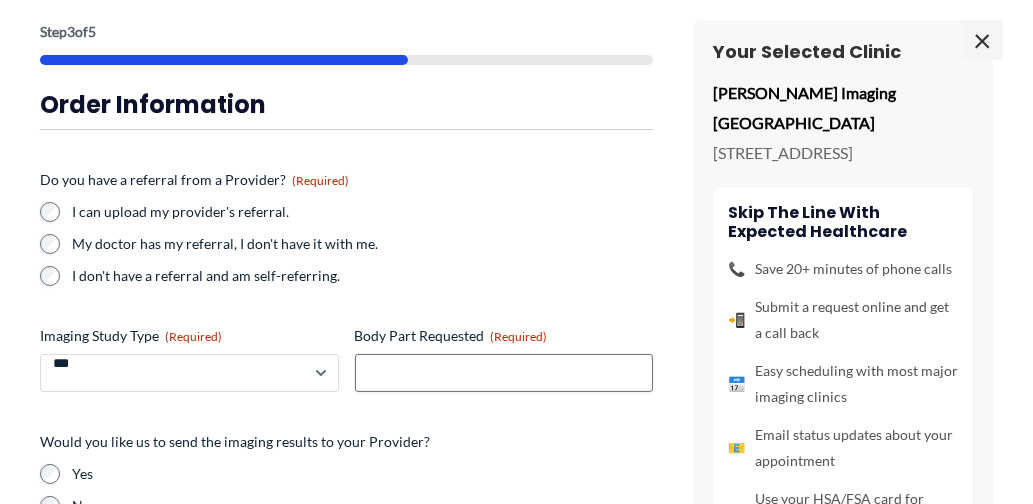 click on "**********" at bounding box center [189, 373] 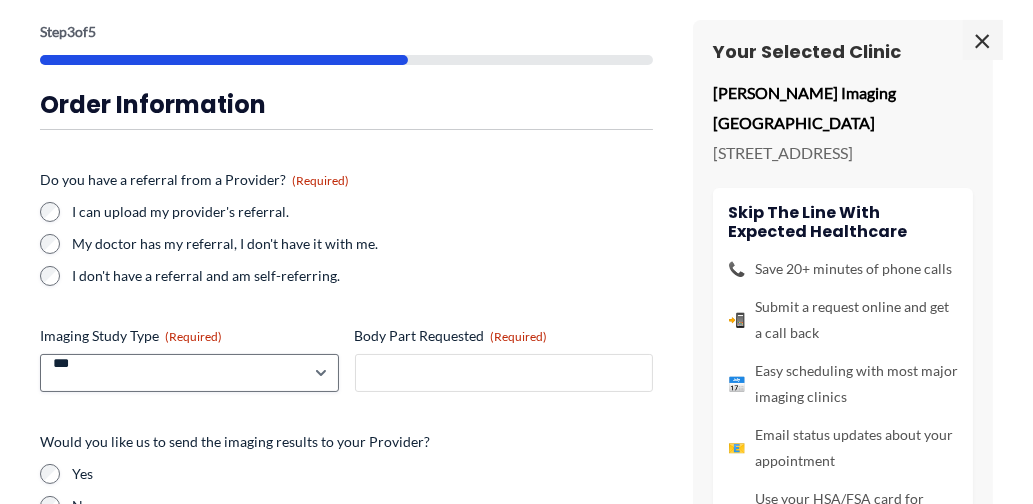 click on "Body Part Requested (Required)" at bounding box center (504, 373) 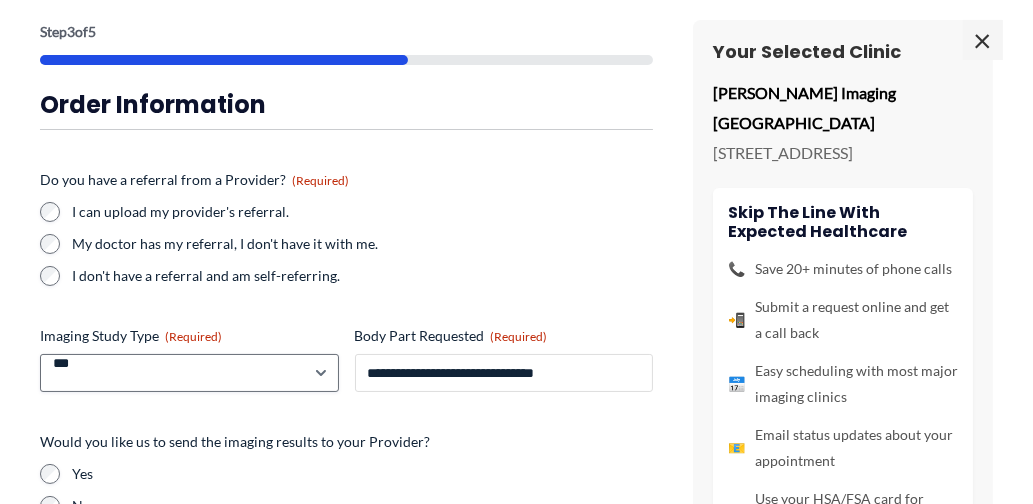type on "**********" 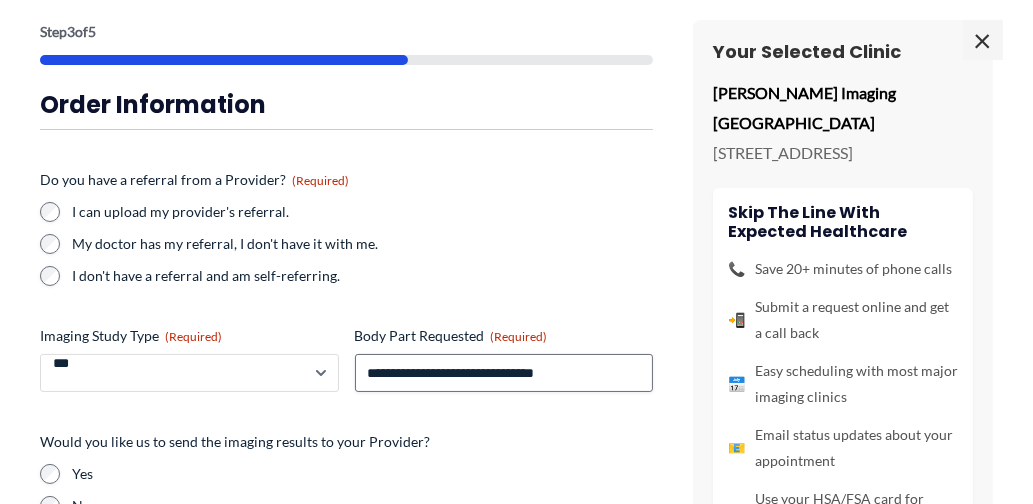 click on "**********" at bounding box center (189, 373) 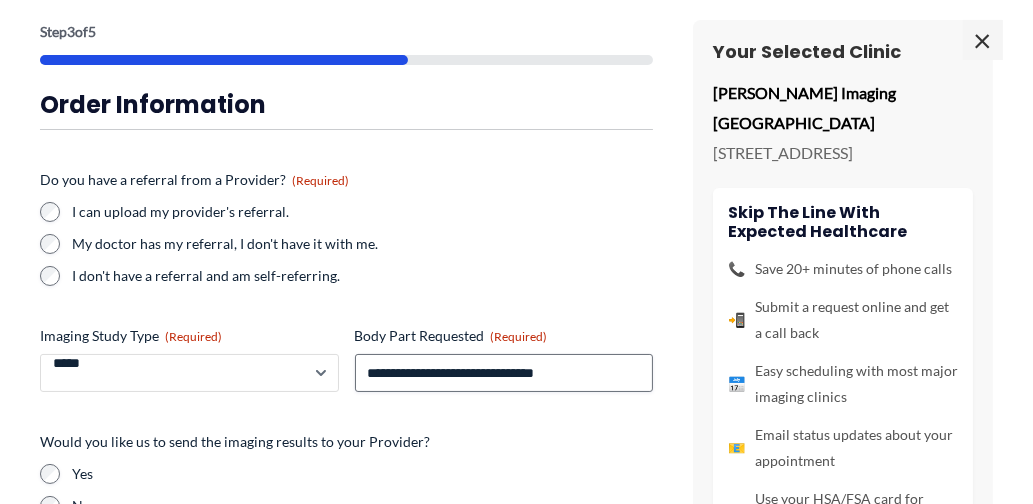 click on "**********" at bounding box center (189, 373) 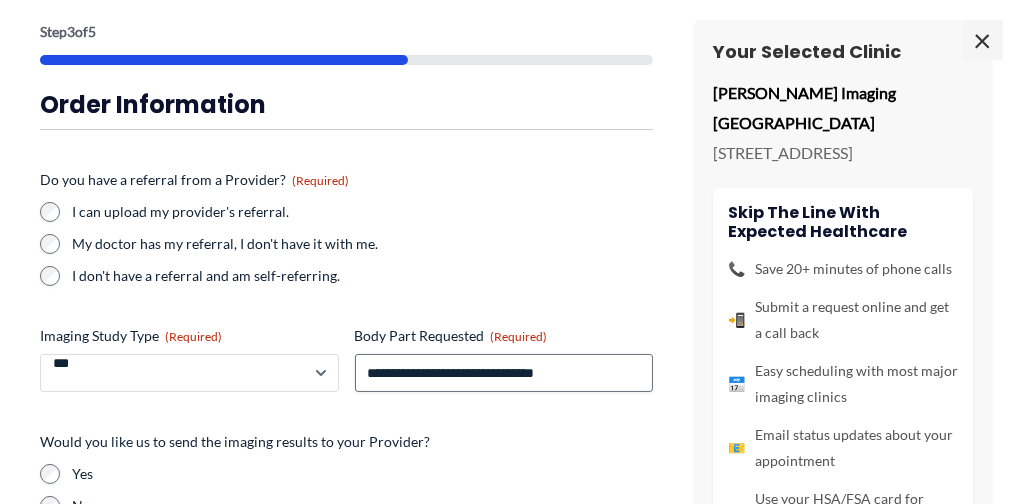 click on "**********" at bounding box center [189, 373] 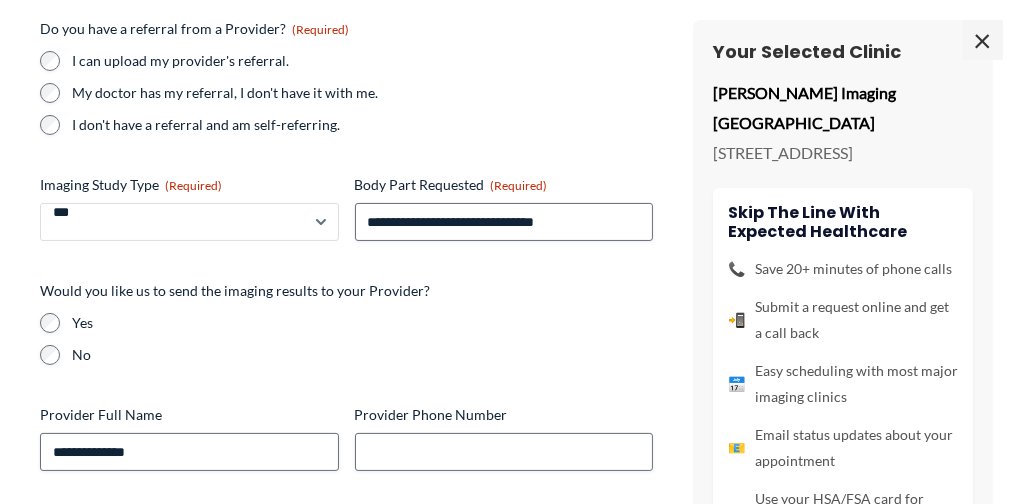 scroll, scrollTop: 300, scrollLeft: 0, axis: vertical 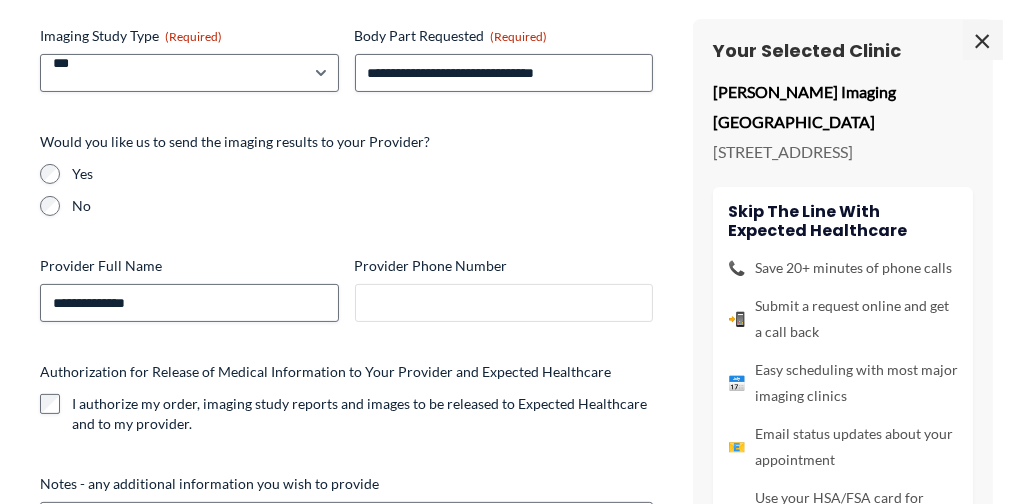type on "**********" 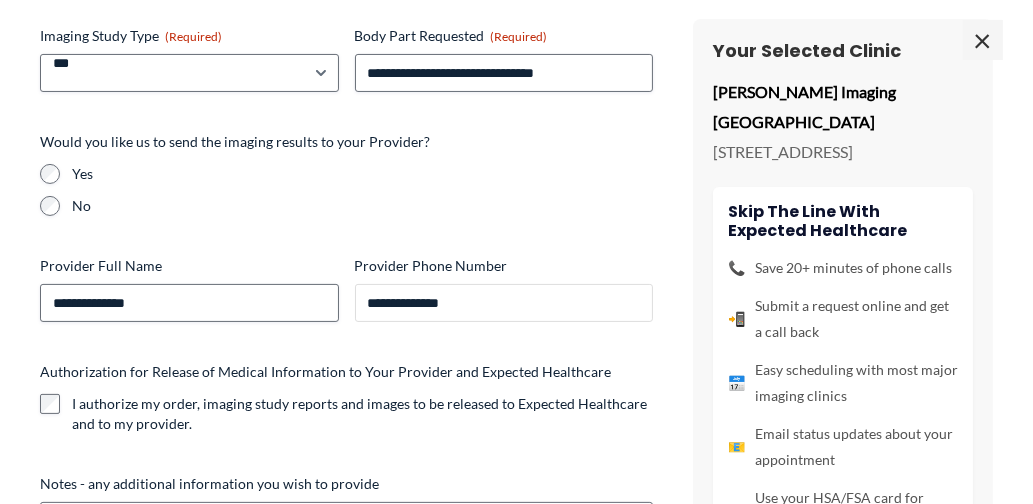 click on "**********" at bounding box center (504, 303) 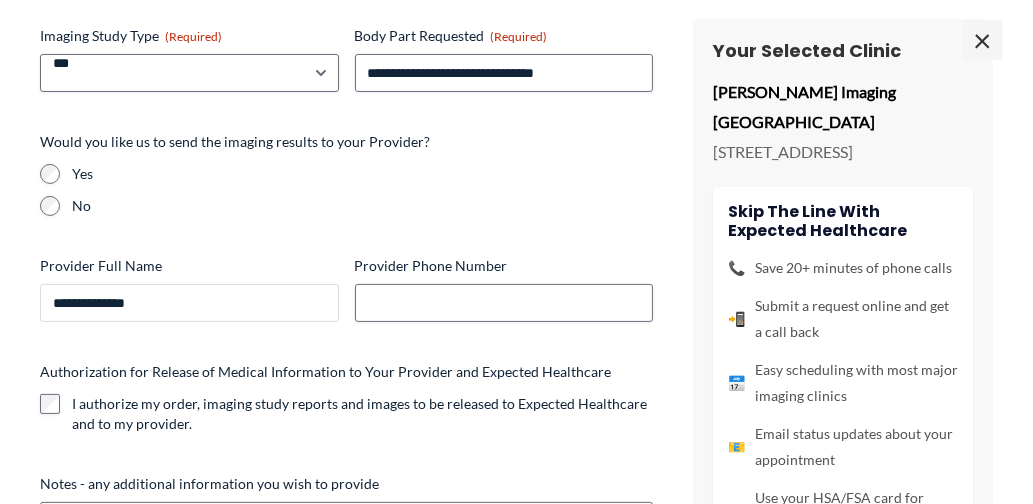 click on "**********" at bounding box center [189, 303] 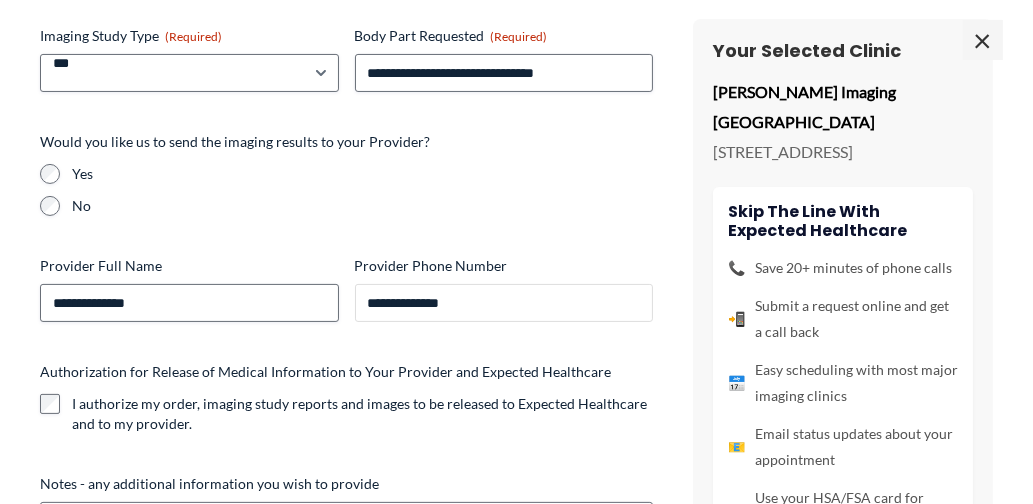 click on "**********" at bounding box center [504, 303] 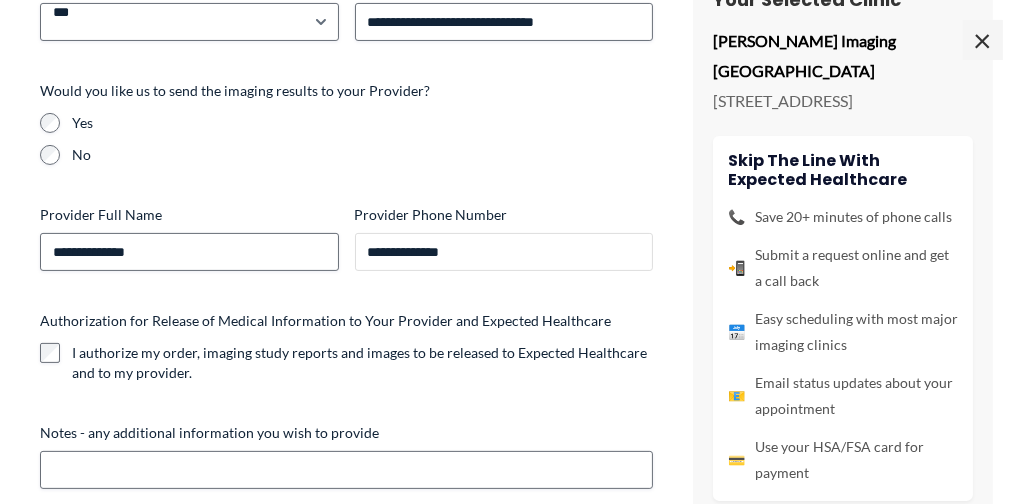 scroll, scrollTop: 537, scrollLeft: 0, axis: vertical 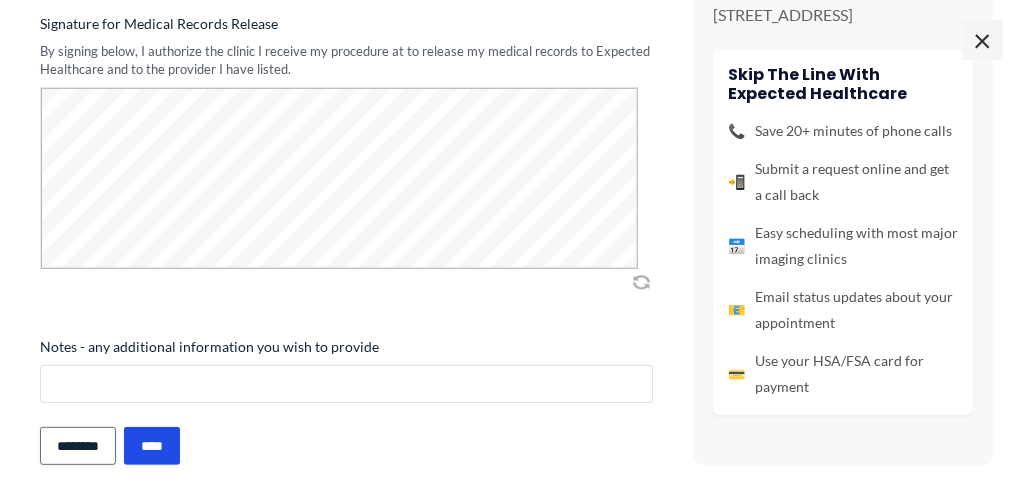 click on "Notes - any additional information you wish to provide" at bounding box center (346, 384) 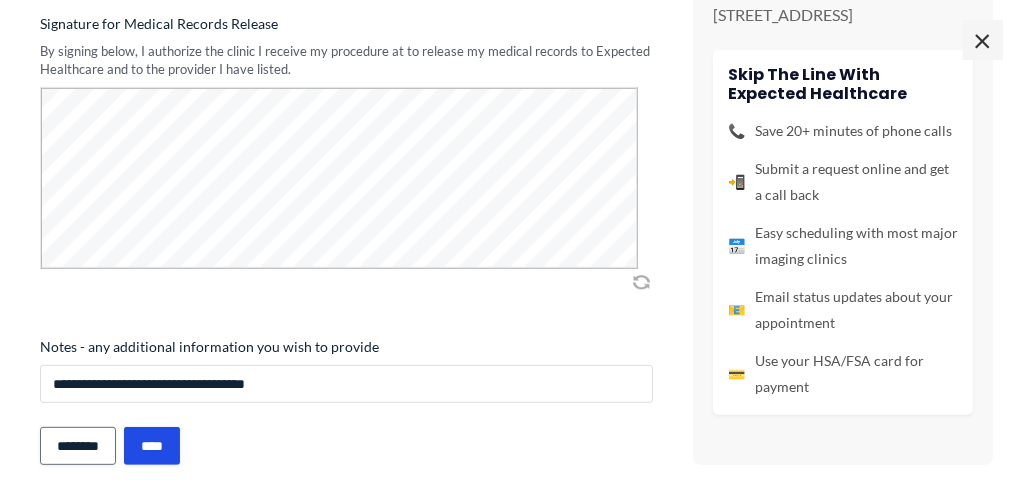 click on "**********" at bounding box center (346, 384) 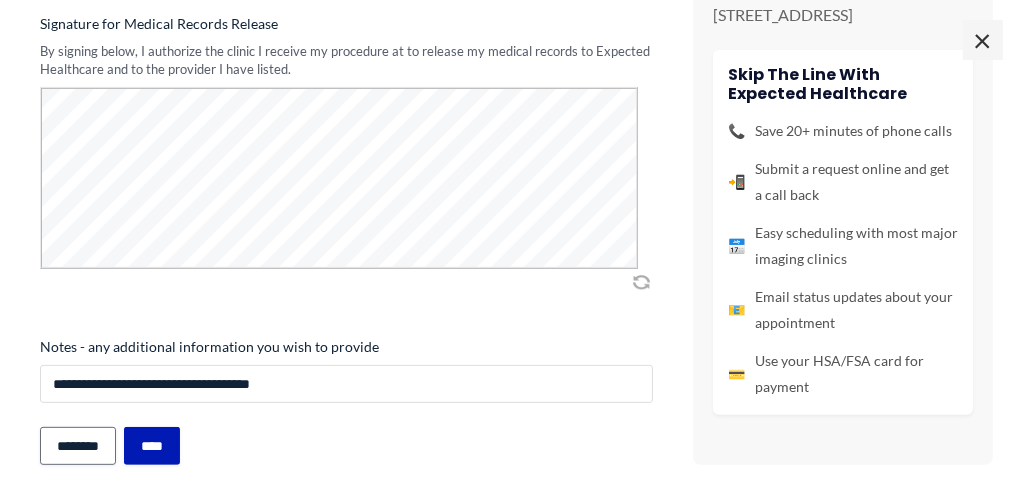 type on "**********" 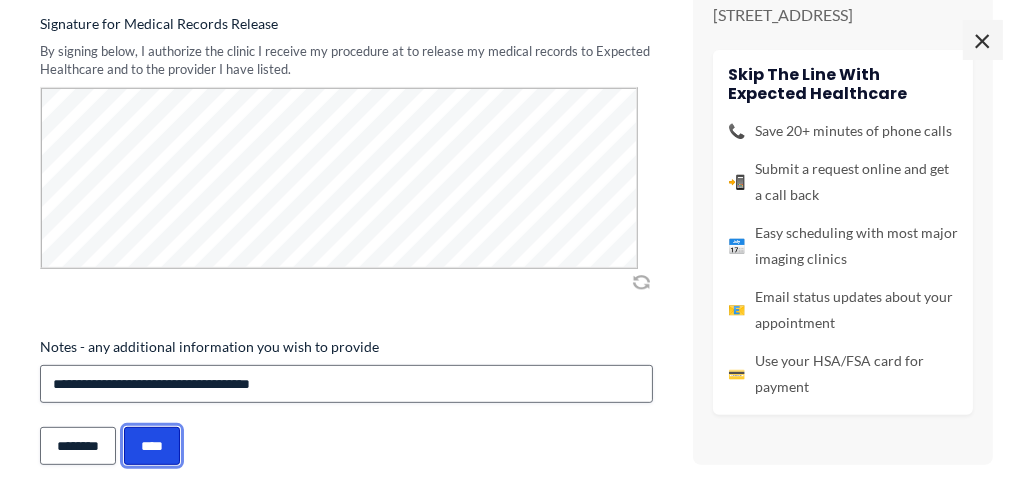 click on "****" at bounding box center (152, 446) 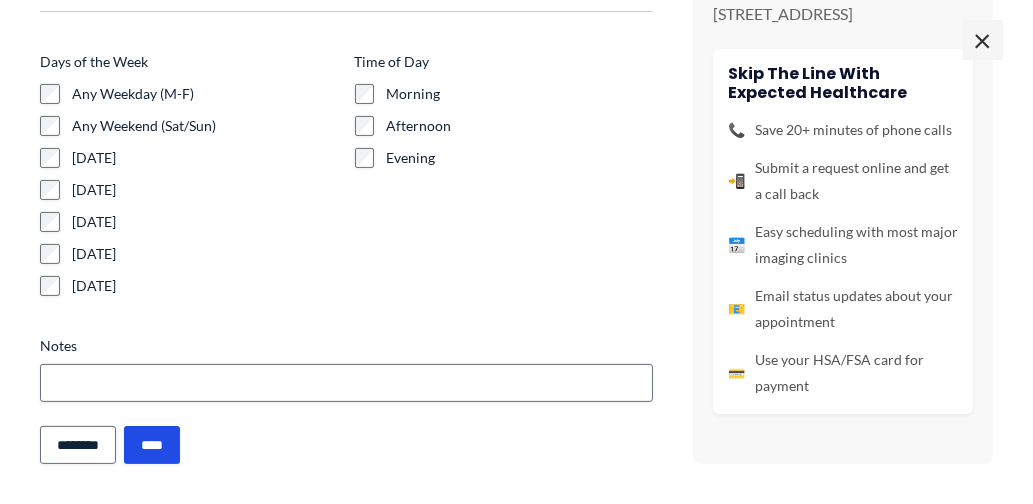 scroll, scrollTop: 604, scrollLeft: 0, axis: vertical 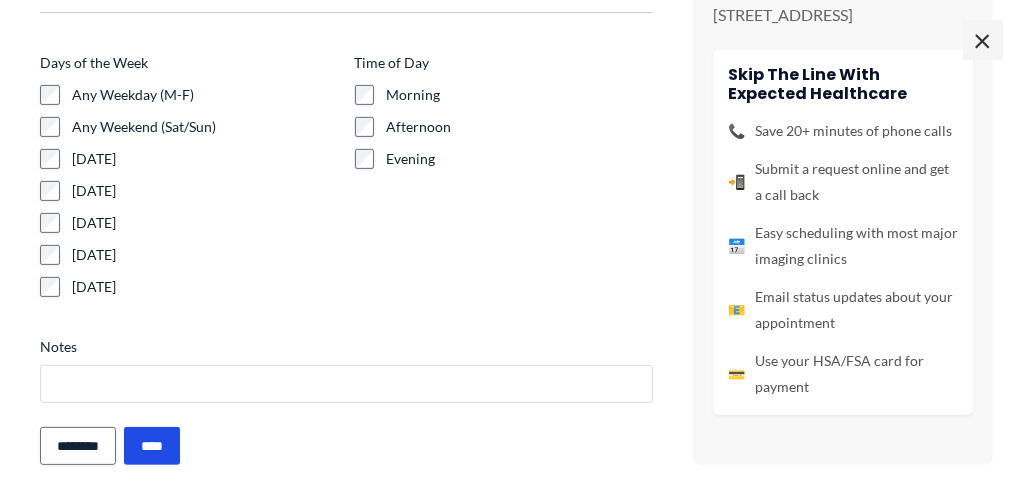click on "Notes" at bounding box center (346, 384) 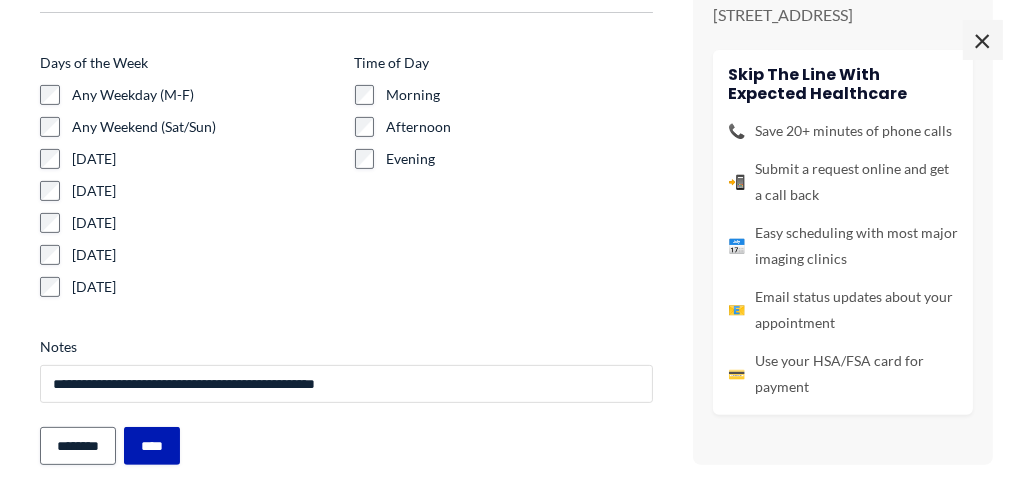 type on "**********" 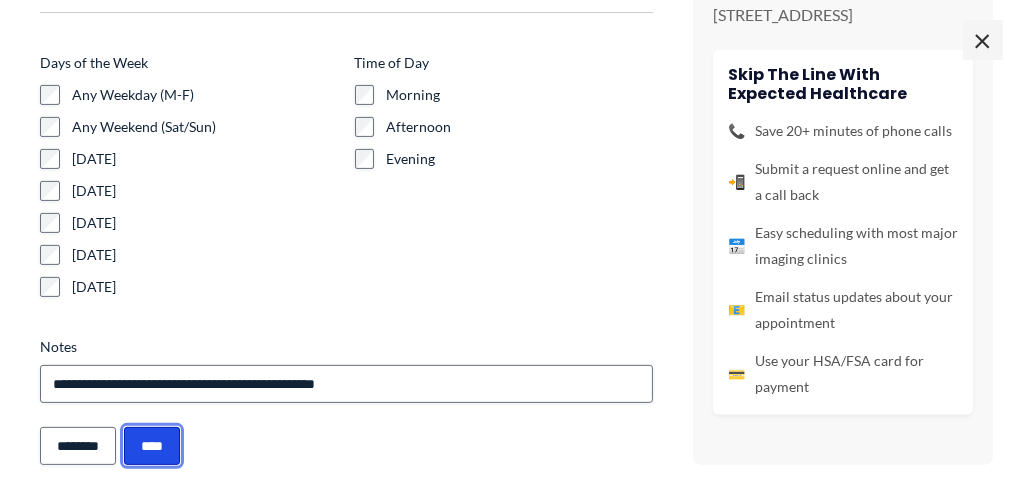 click on "****" at bounding box center [152, 446] 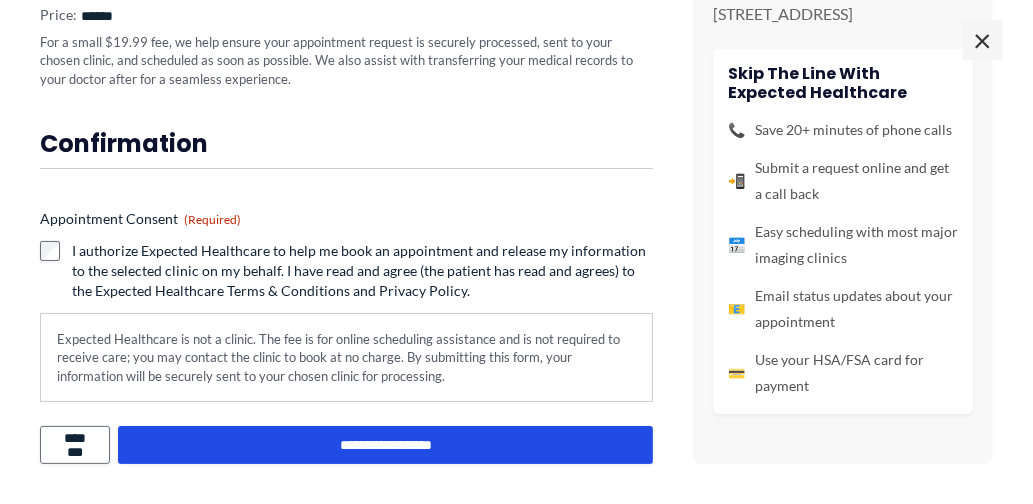 scroll, scrollTop: 0, scrollLeft: 0, axis: both 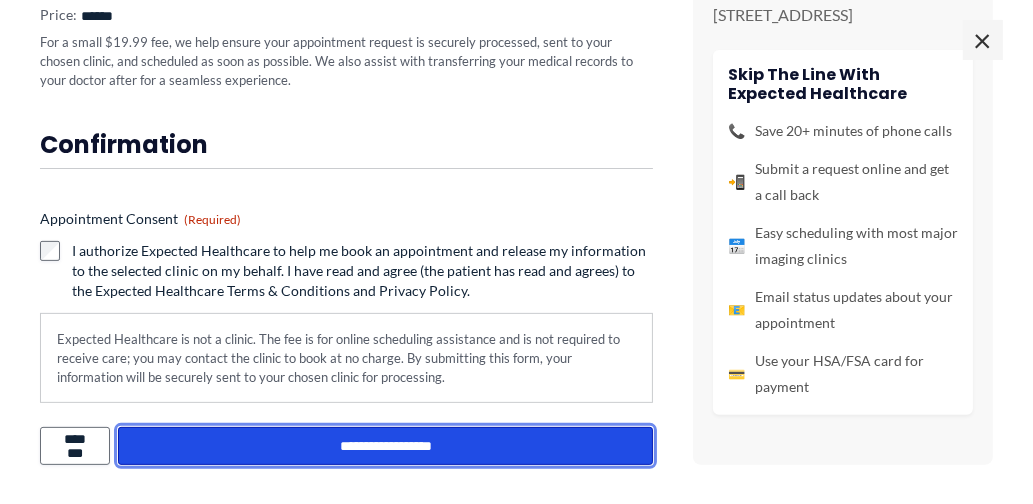 click on "**********" at bounding box center (385, 446) 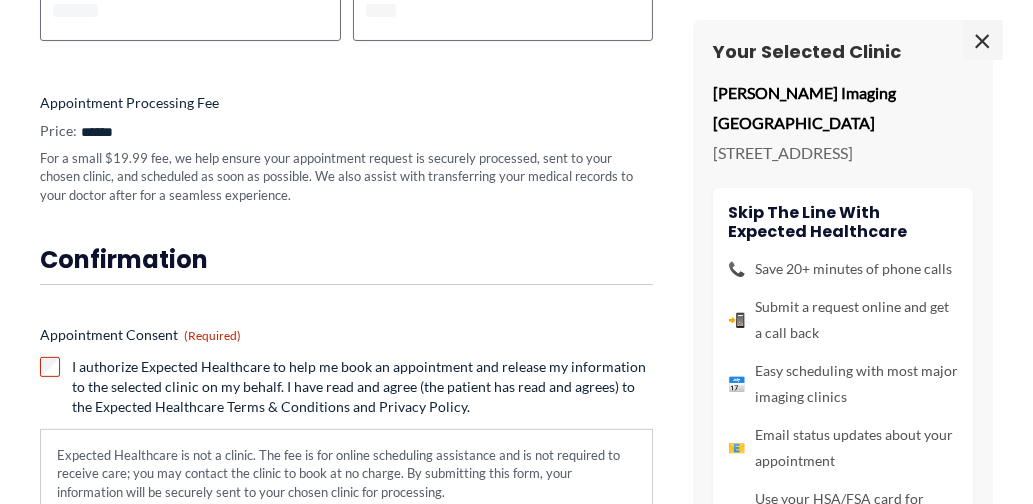 scroll, scrollTop: 159, scrollLeft: 0, axis: vertical 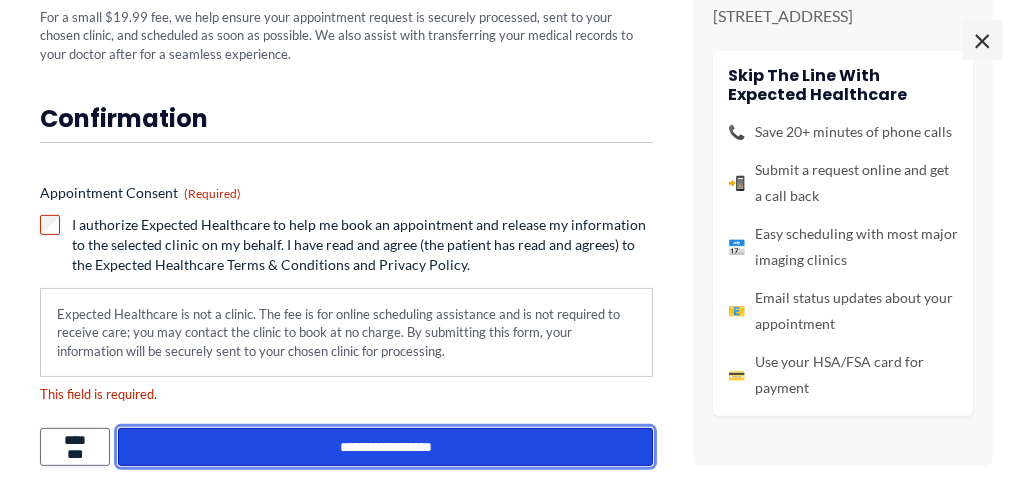 click on "**********" at bounding box center [385, 447] 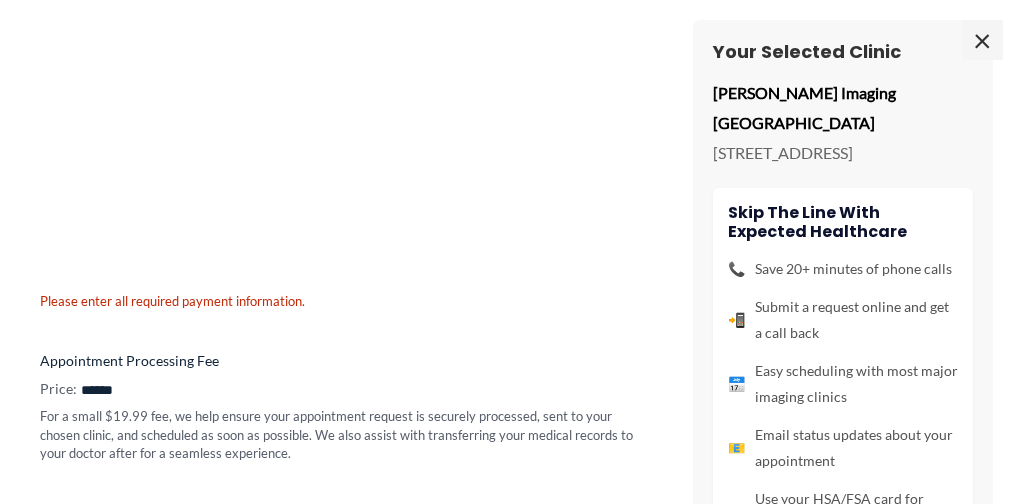 scroll, scrollTop: 102, scrollLeft: 0, axis: vertical 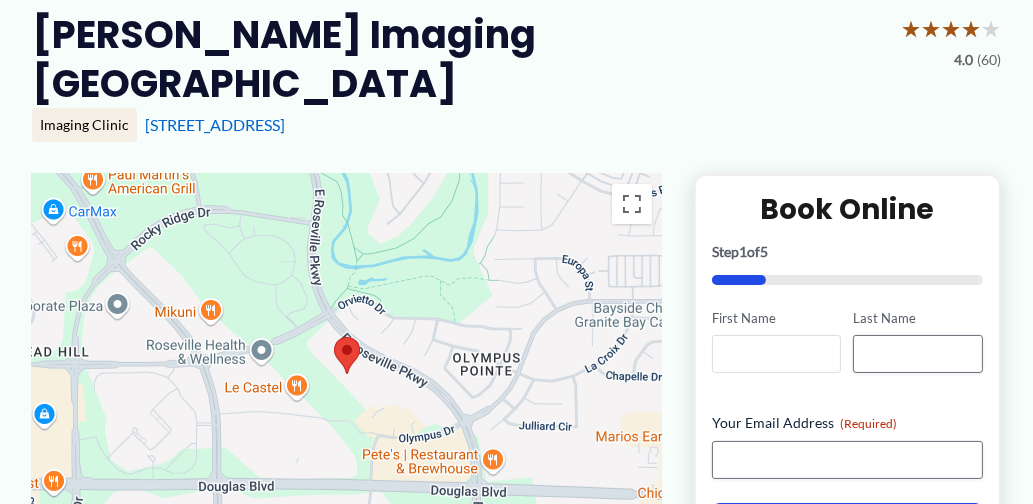 click on "First Name" at bounding box center [776, 354] 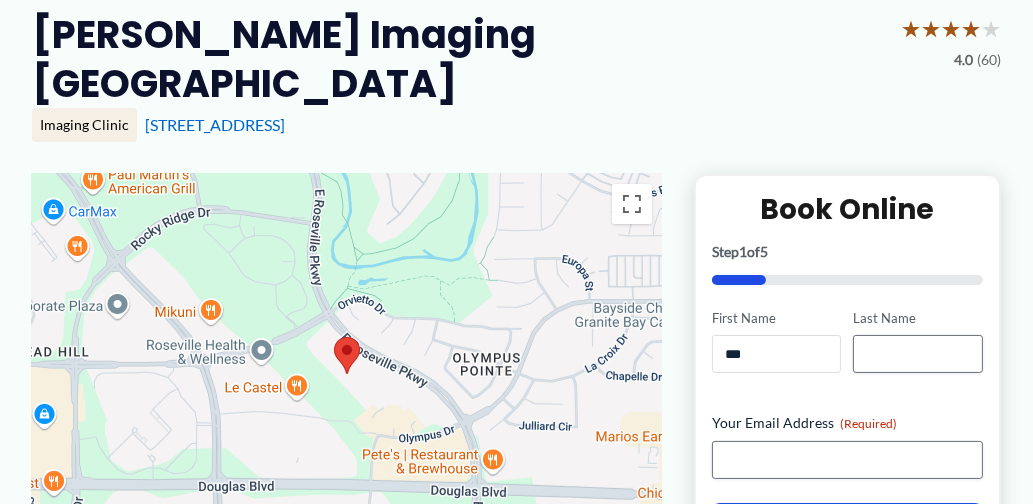 type on "***" 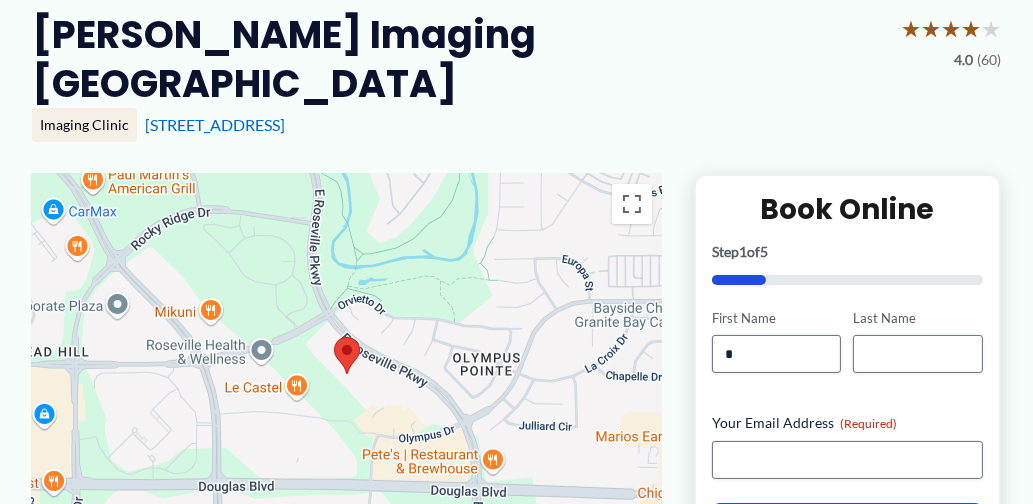 click on "**********" at bounding box center (847, 376) 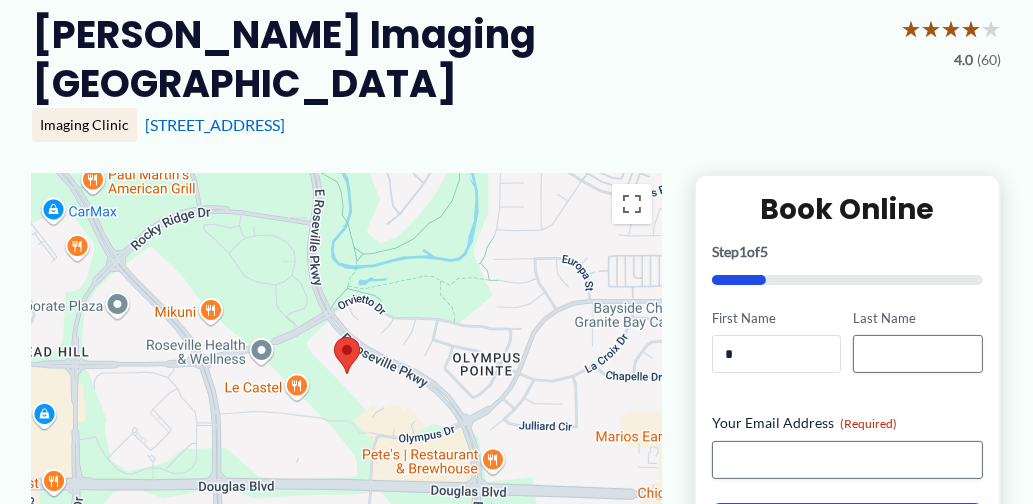 click on "*" at bounding box center (776, 354) 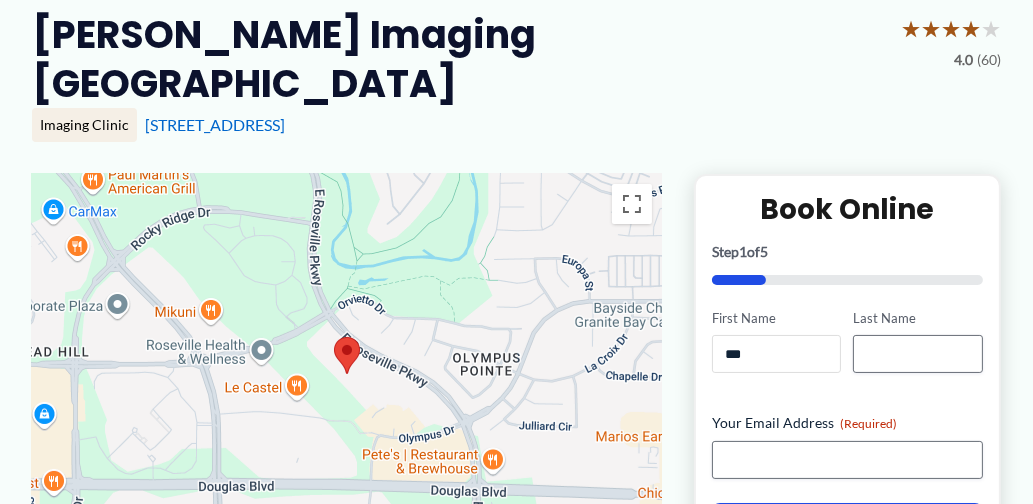 type on "***" 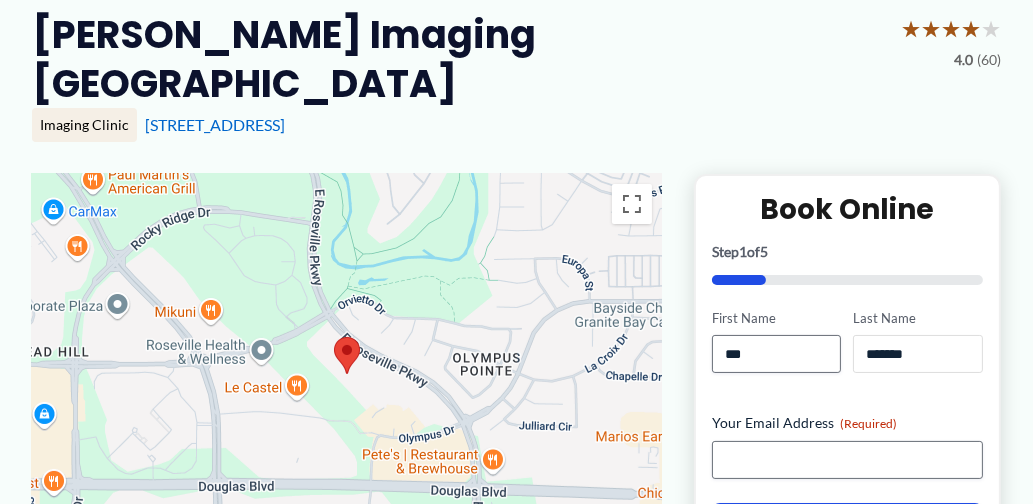 type on "*******" 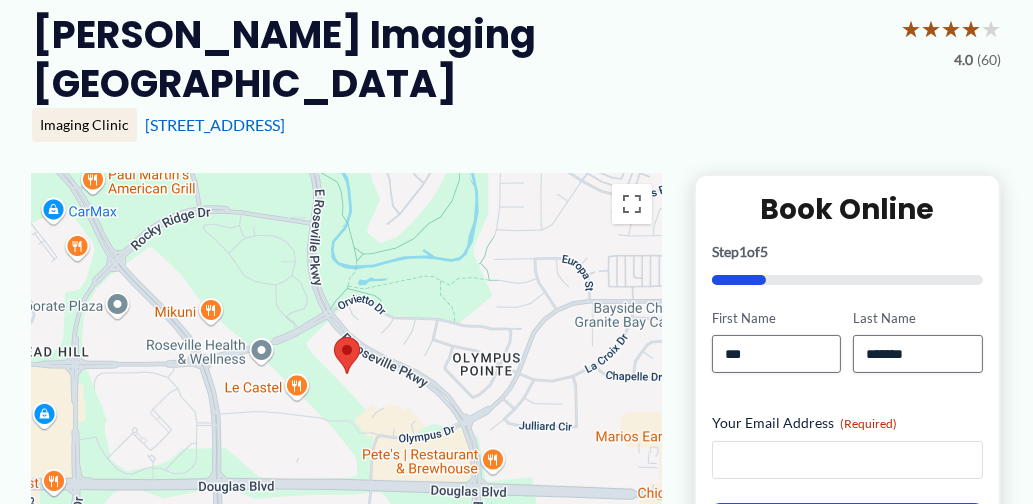 click on "Your Email Address (Required)" at bounding box center (847, 460) 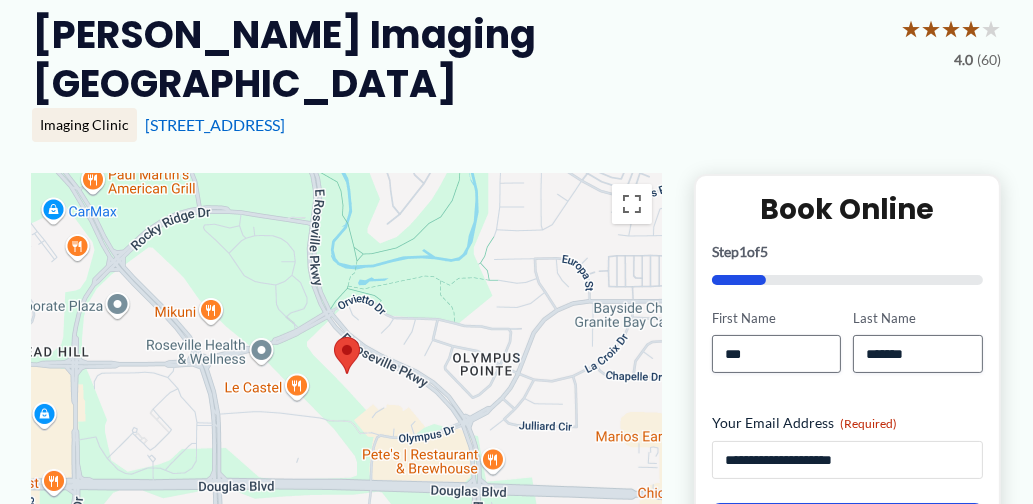 type on "**********" 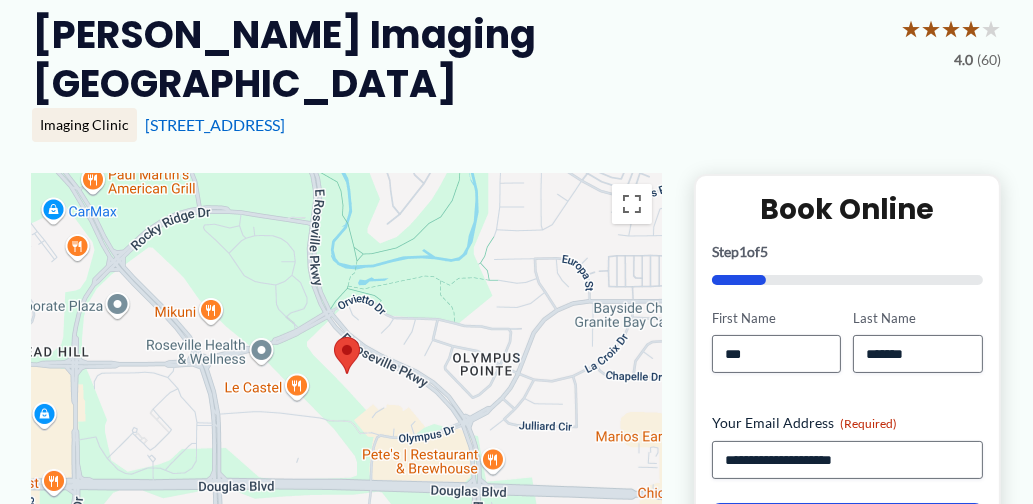 click on "←  Back to Map
Sutter Imaging Roseville Parkway
Imaging Clinic
1640 E Roseville Pkwy # 100, Roseville, CA
★ ★ ★ ★ ★
4.0
(60)
← Move left → Move right ↑ Move up ↓ Move down + Zoom in - Zoom out Home Jump left by 75% End Jump right by 75% Page Up" at bounding box center [516, 1260] 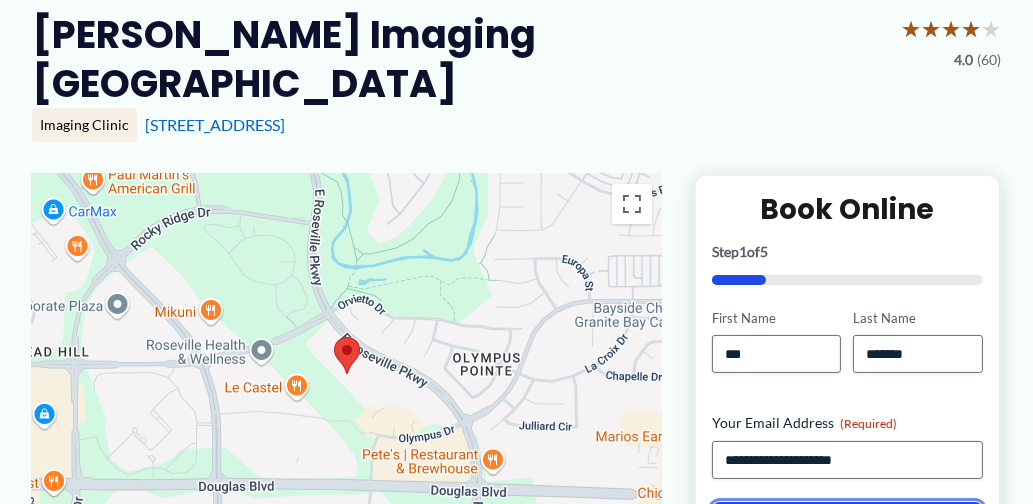 click on "****" at bounding box center [847, 531] 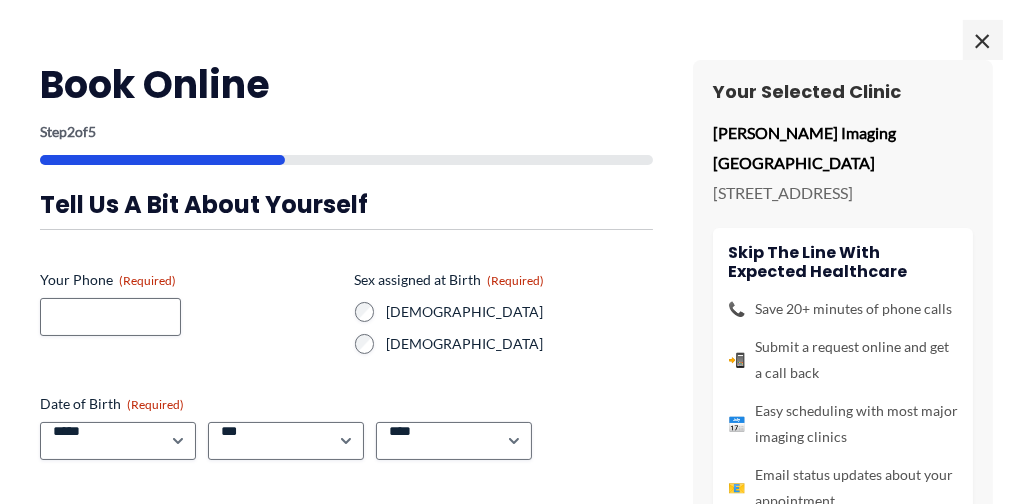 scroll, scrollTop: 159, scrollLeft: 0, axis: vertical 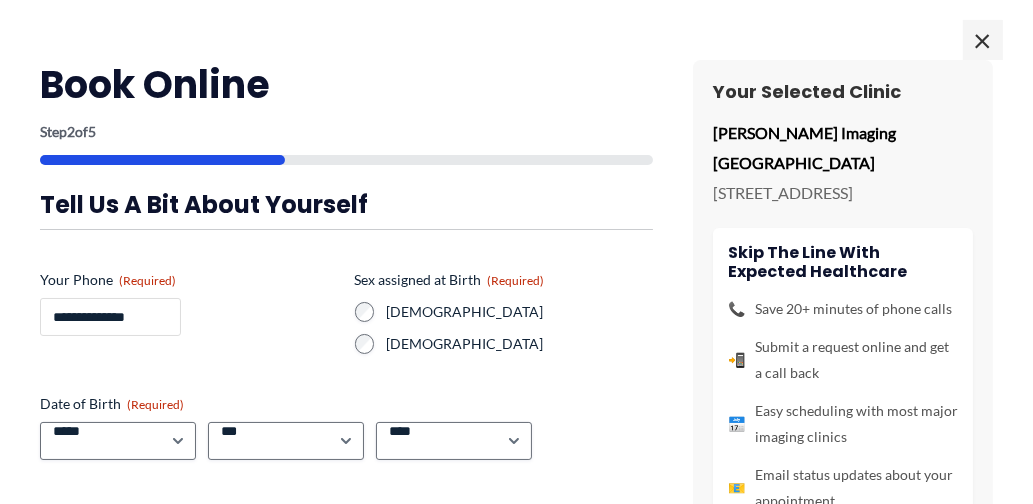 click on "**********" at bounding box center [110, 317] 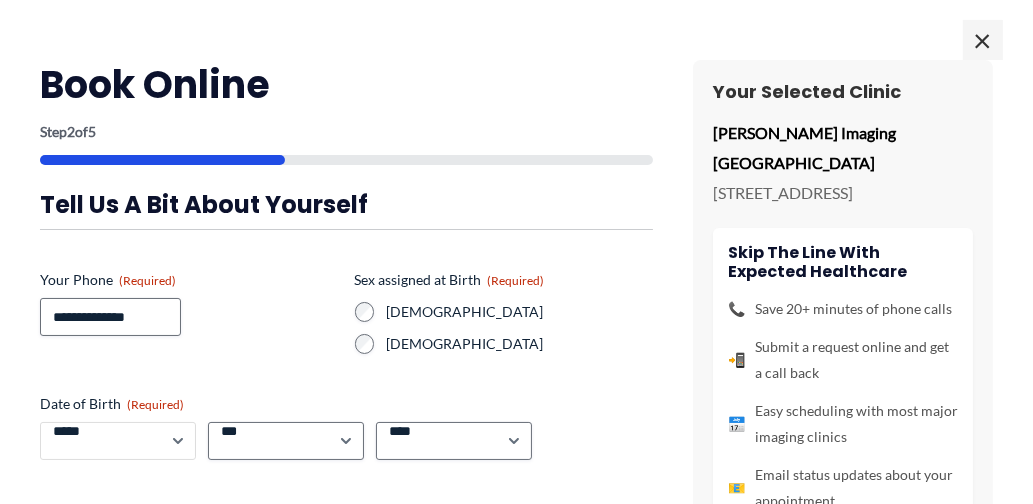 click on "***** * * * * * * * * * ** ** **" at bounding box center [118, 441] 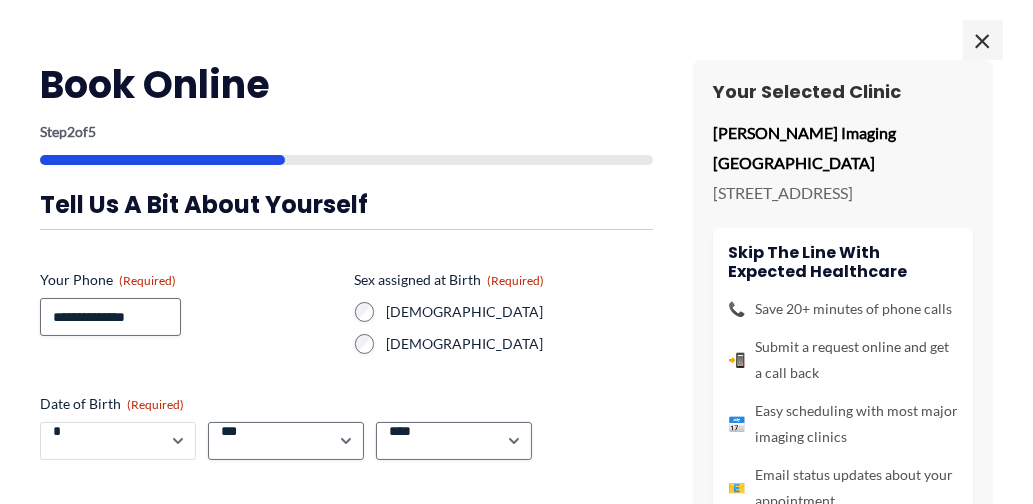 click on "***** * * * * * * * * * ** ** **" at bounding box center [118, 441] 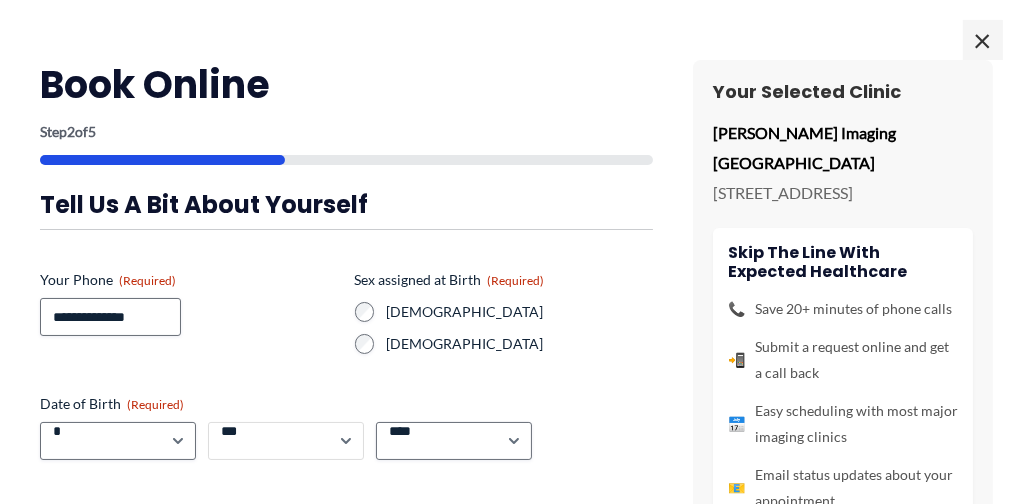 click on "*** * * * * * * * * * ** ** ** ** ** ** ** ** ** ** ** ** ** ** ** ** ** ** ** ** ** **" at bounding box center (286, 441) 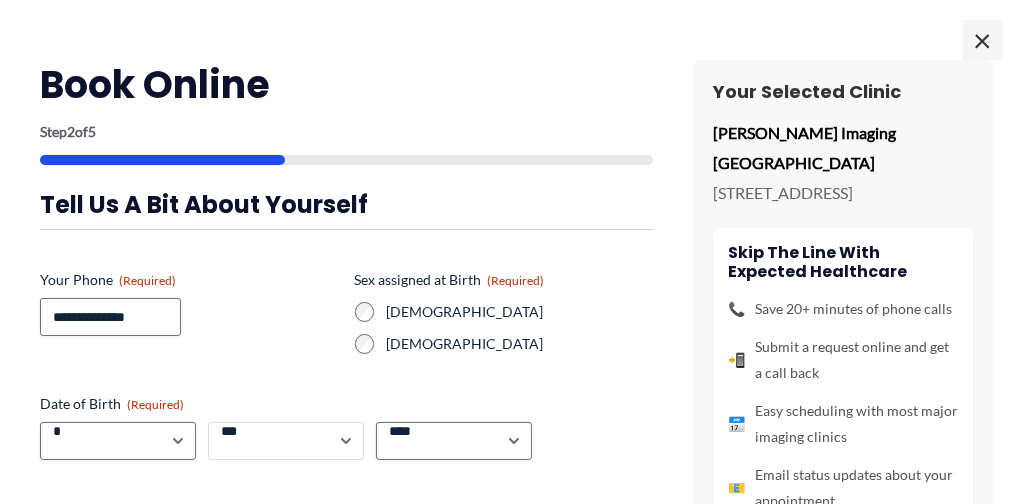 select on "**" 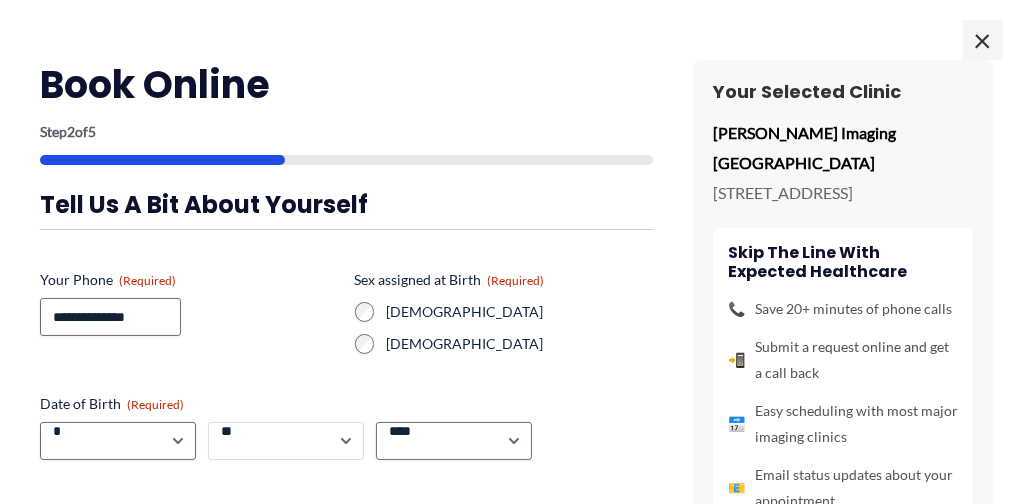 click on "*** * * * * * * * * * ** ** ** ** ** ** ** ** ** ** ** ** ** ** ** ** ** ** ** ** ** **" at bounding box center (286, 441) 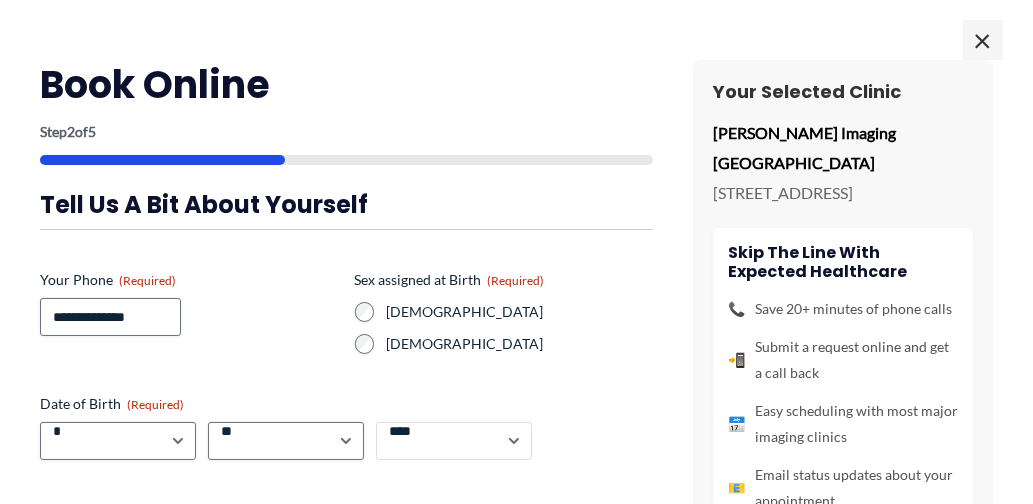 click on "**** **** **** **** **** **** **** **** **** **** **** **** **** **** **** **** **** **** **** **** **** **** **** **** **** **** **** **** **** **** **** **** **** **** **** **** **** **** **** **** **** **** **** **** **** **** **** **** **** **** **** **** **** **** **** **** **** **** **** **** **** **** **** **** **** **** **** **** **** **** **** **** **** **** **** **** **** **** **** **** **** **** **** **** **** **** **** **** **** **** **** **** **** **** **** **** **** **** **** **** **** **** **** **** **** **** **** ****" at bounding box center (454, 441) 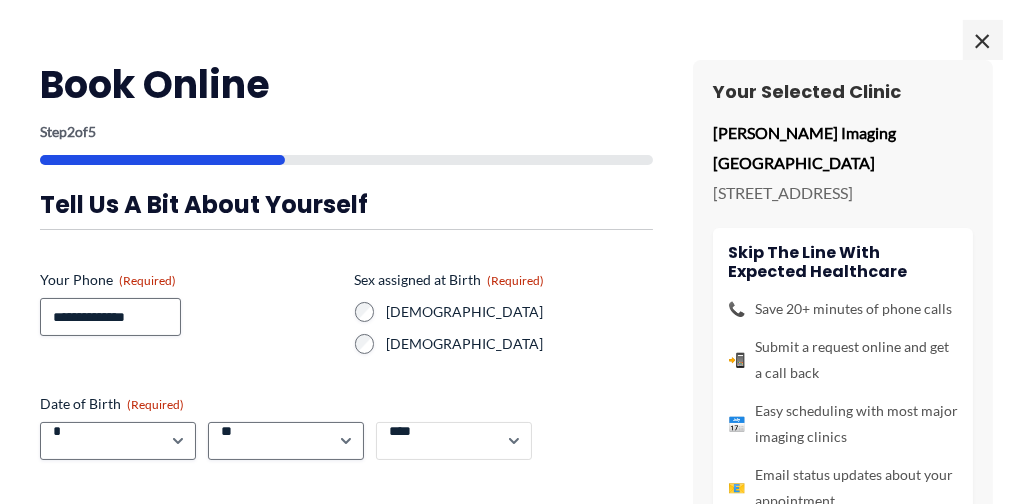 scroll, scrollTop: 100, scrollLeft: 0, axis: vertical 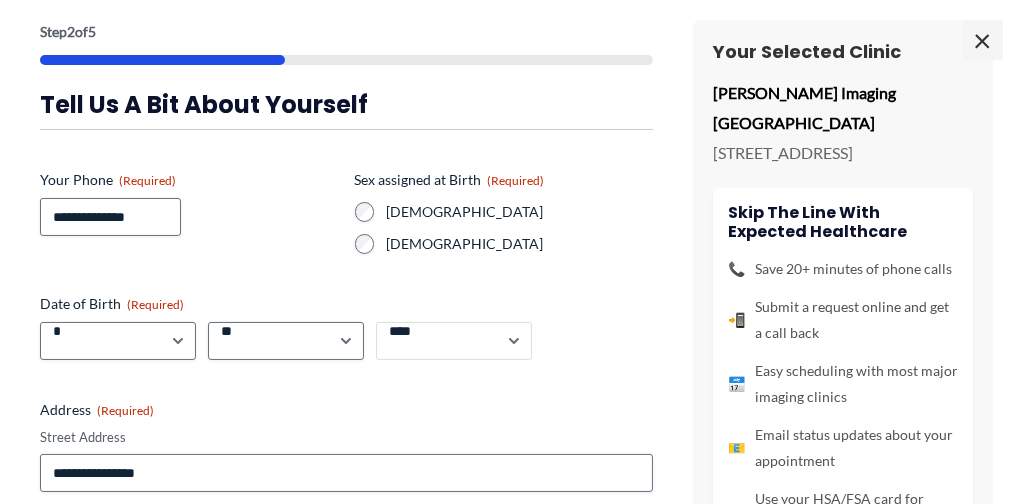 click on "**** **** **** **** **** **** **** **** **** **** **** **** **** **** **** **** **** **** **** **** **** **** **** **** **** **** **** **** **** **** **** **** **** **** **** **** **** **** **** **** **** **** **** **** **** **** **** **** **** **** **** **** **** **** **** **** **** **** **** **** **** **** **** **** **** **** **** **** **** **** **** **** **** **** **** **** **** **** **** **** **** **** **** **** **** **** **** **** **** **** **** **** **** **** **** **** **** **** **** **** **** **** **** **** **** **** **** ****" at bounding box center [454, 341] 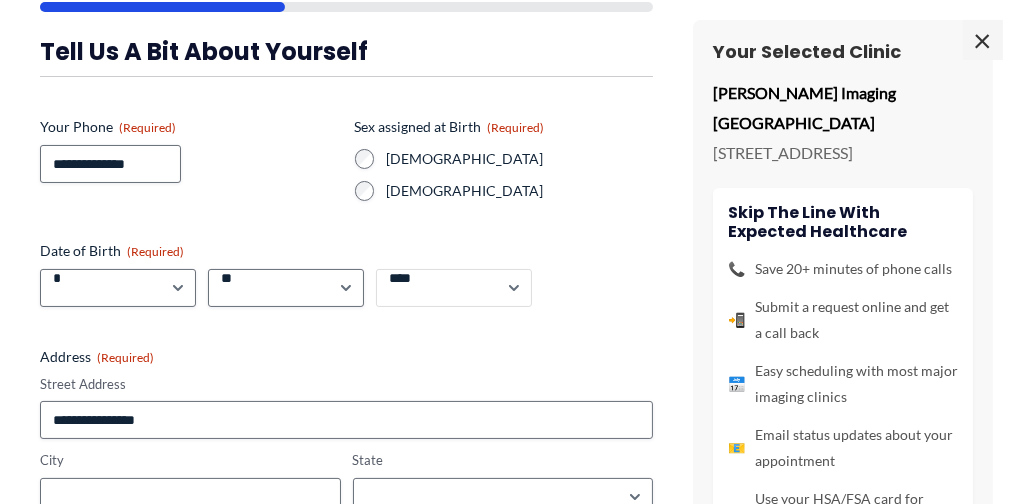 scroll, scrollTop: 200, scrollLeft: 0, axis: vertical 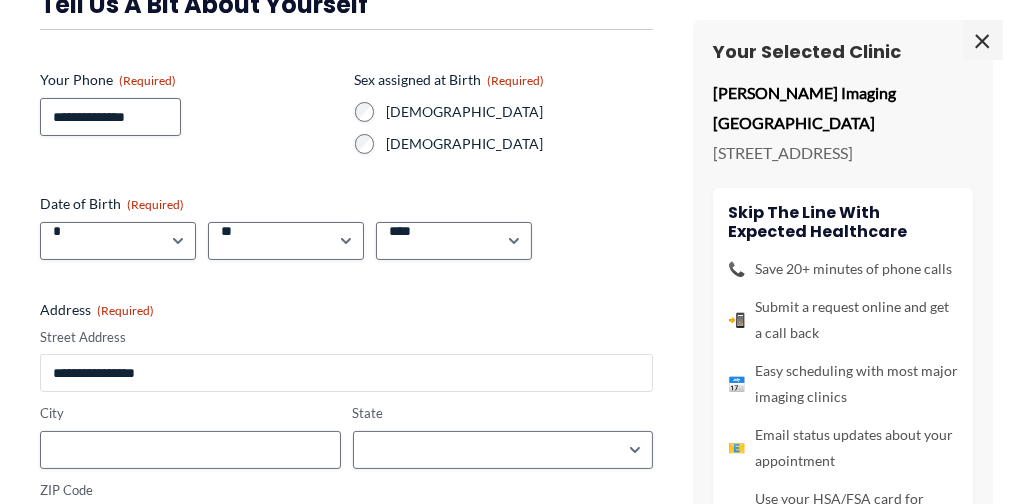 click on "Street Address" at bounding box center (346, 373) 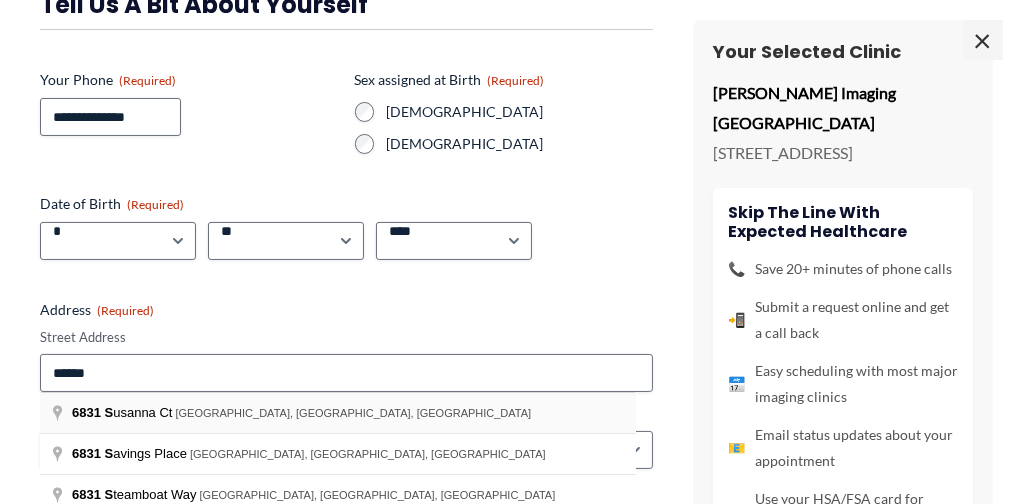 type on "**********" 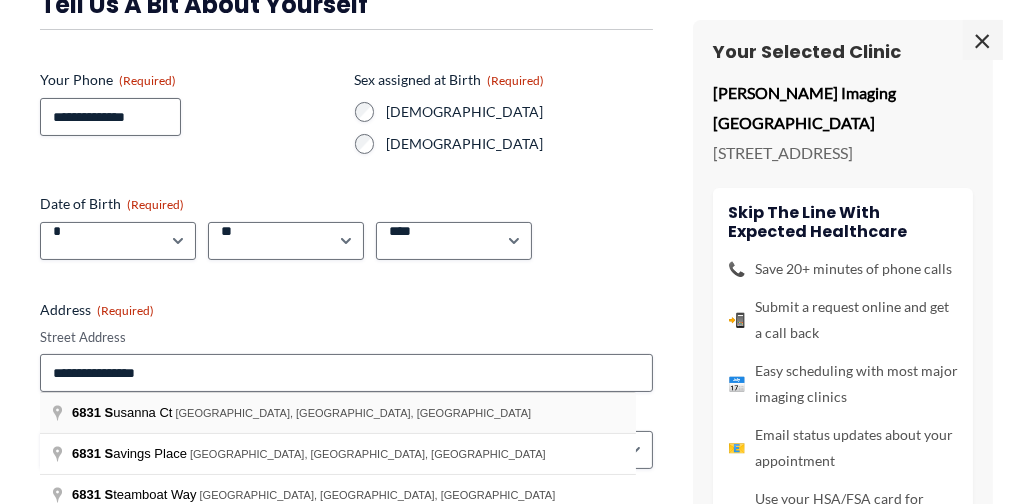 type on "**********" 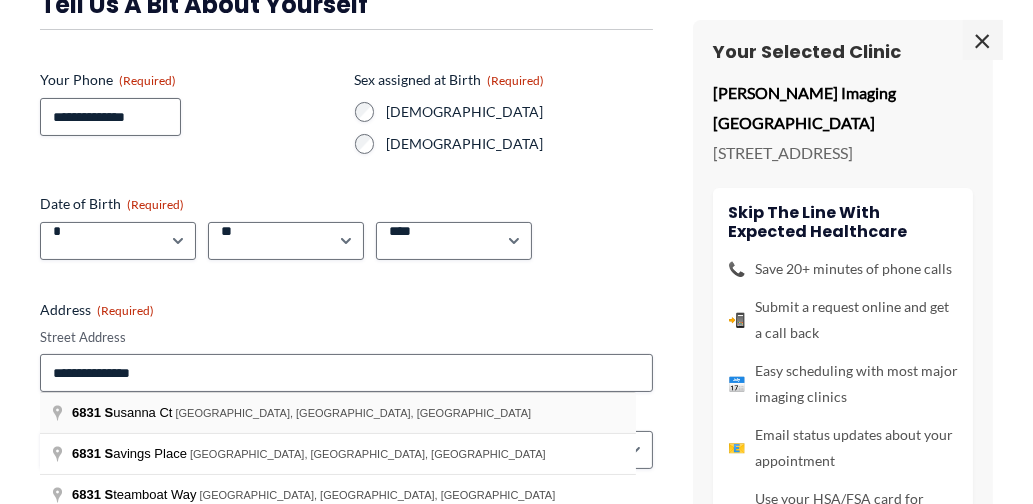 type on "**********" 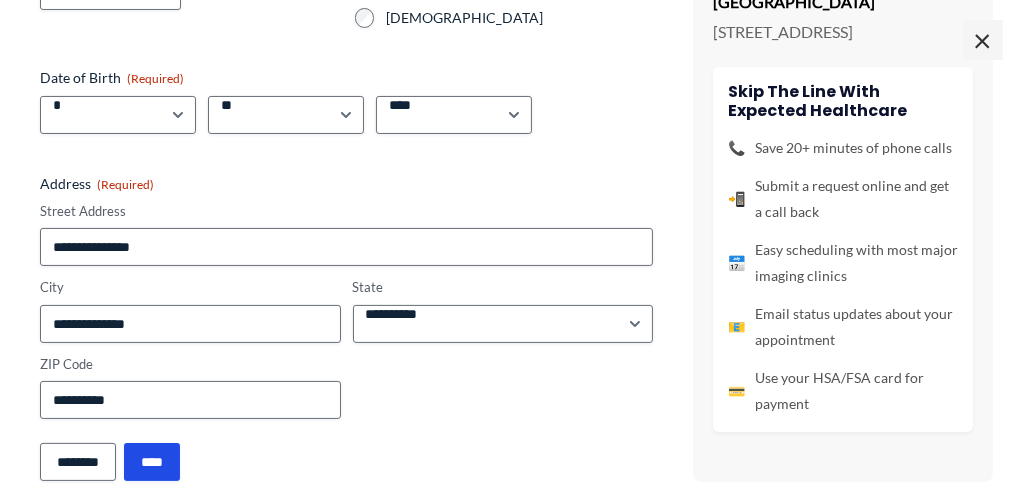 scroll, scrollTop: 342, scrollLeft: 0, axis: vertical 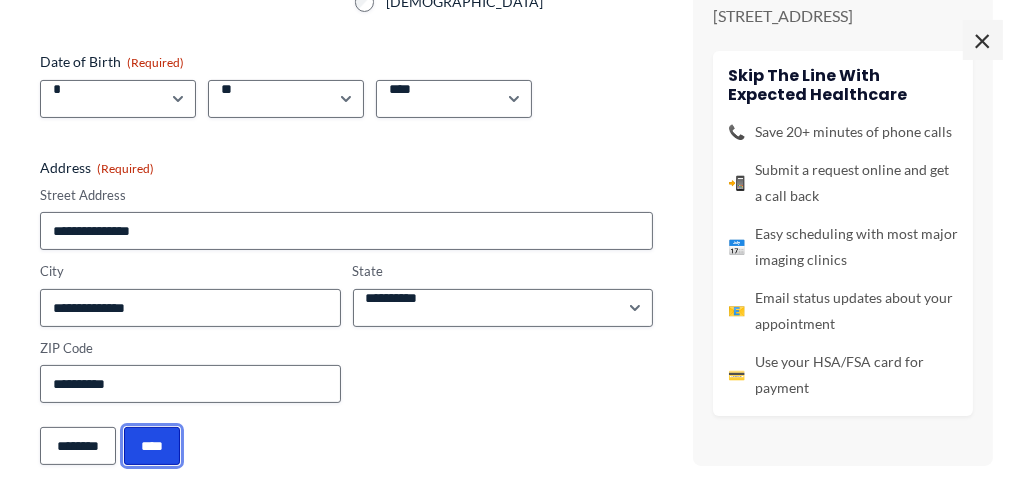 click on "****" at bounding box center (152, 446) 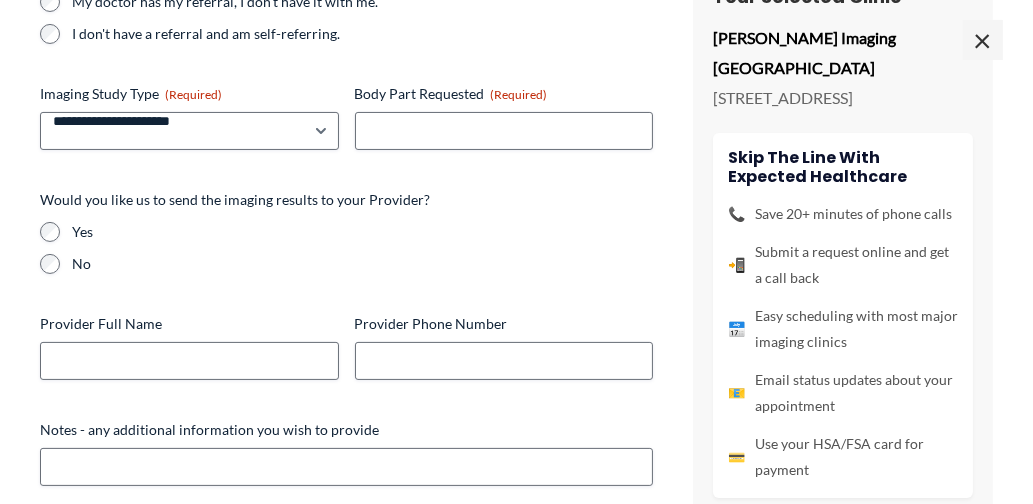 scroll, scrollTop: 0, scrollLeft: 0, axis: both 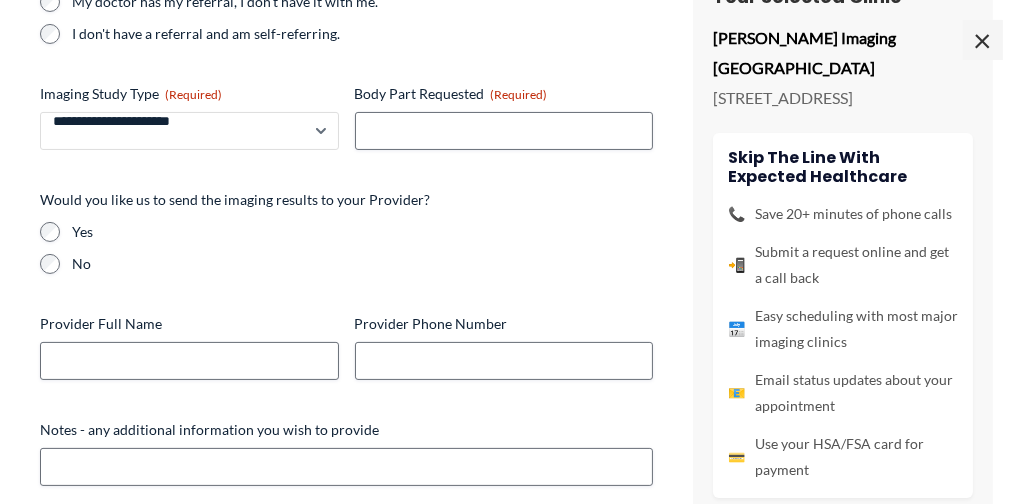 click on "**********" at bounding box center [189, 131] 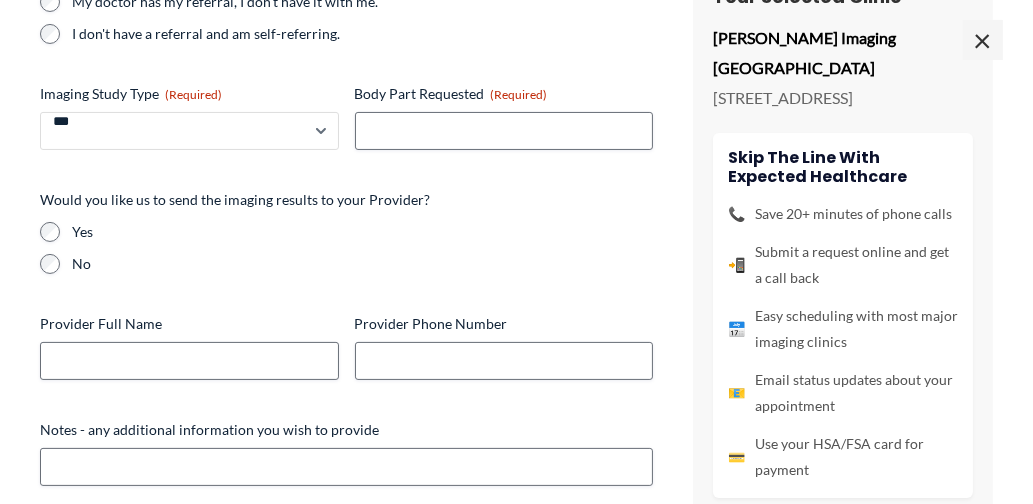 click on "**********" at bounding box center [189, 131] 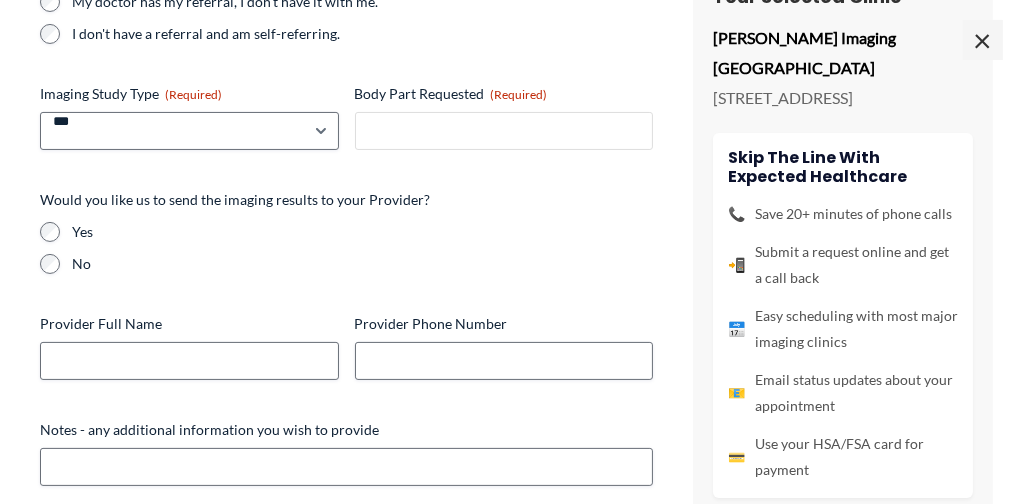 click on "Body Part Requested (Required)" at bounding box center (504, 131) 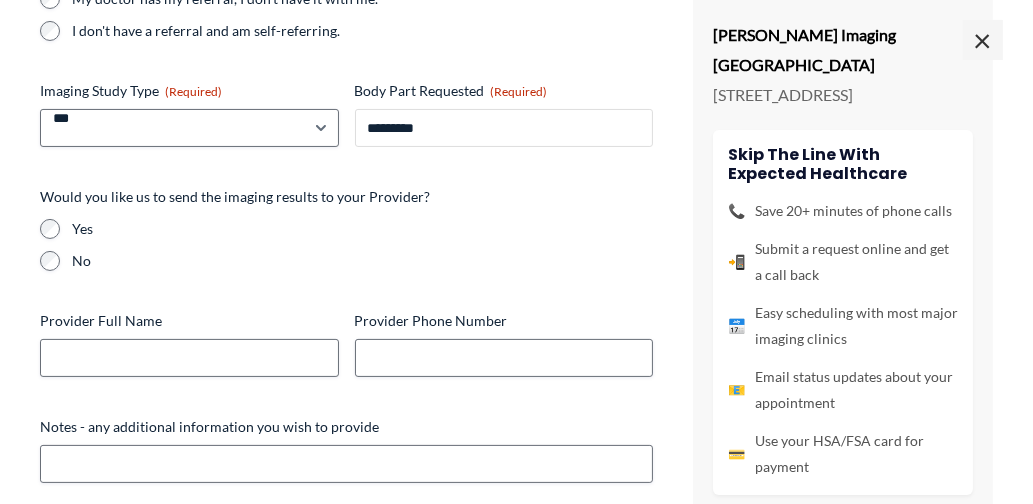 scroll, scrollTop: 344, scrollLeft: 0, axis: vertical 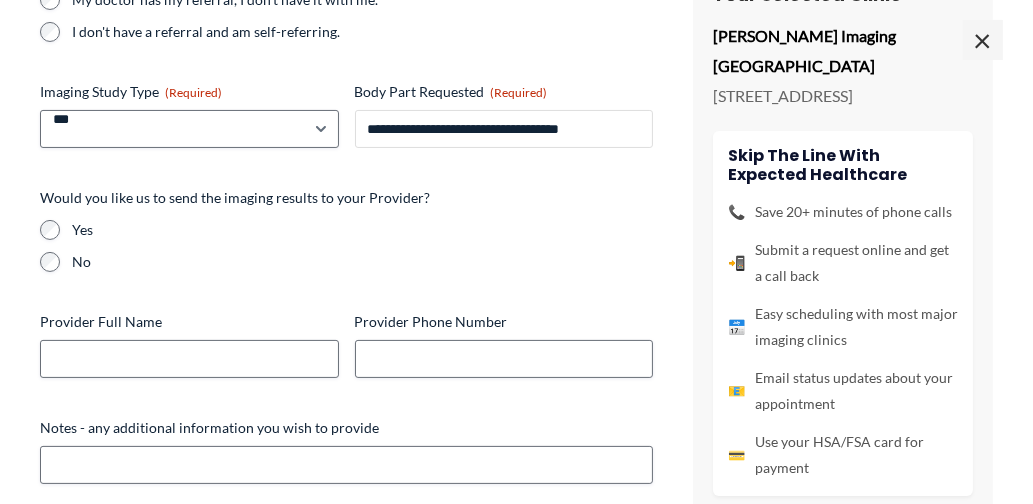type on "**********" 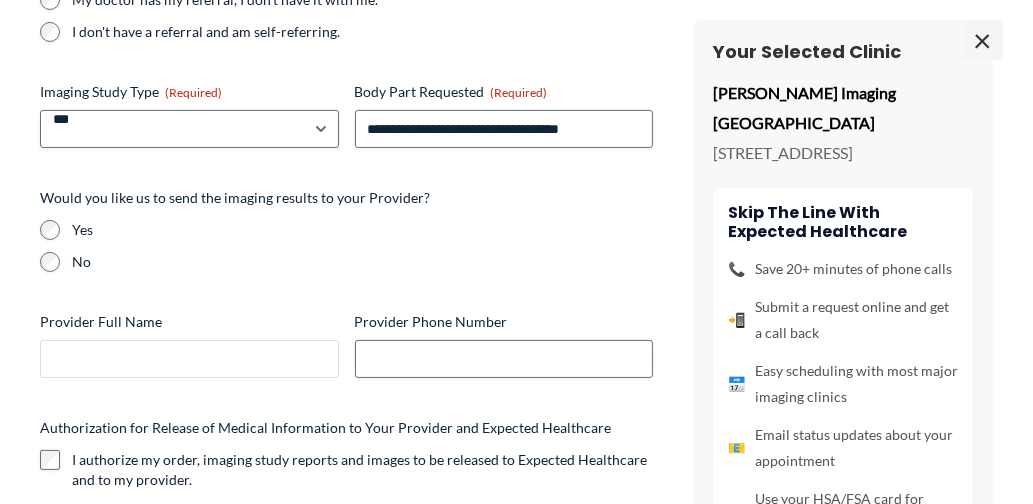 click on "Provider Full Name" at bounding box center [189, 359] 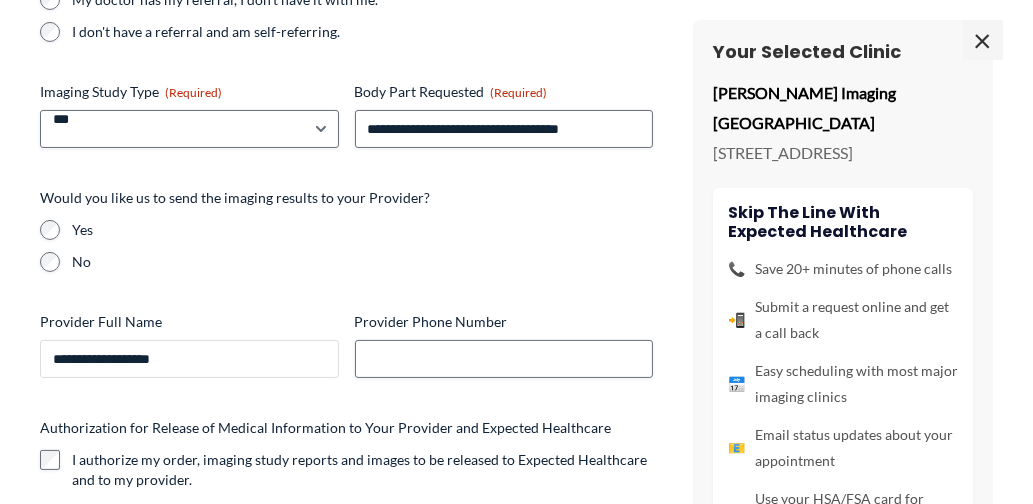 type on "**********" 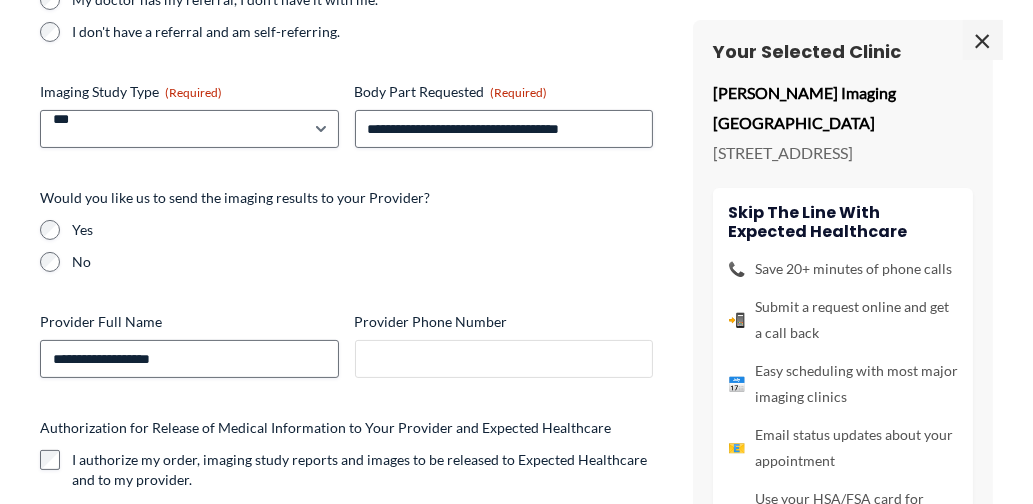 type on "**********" 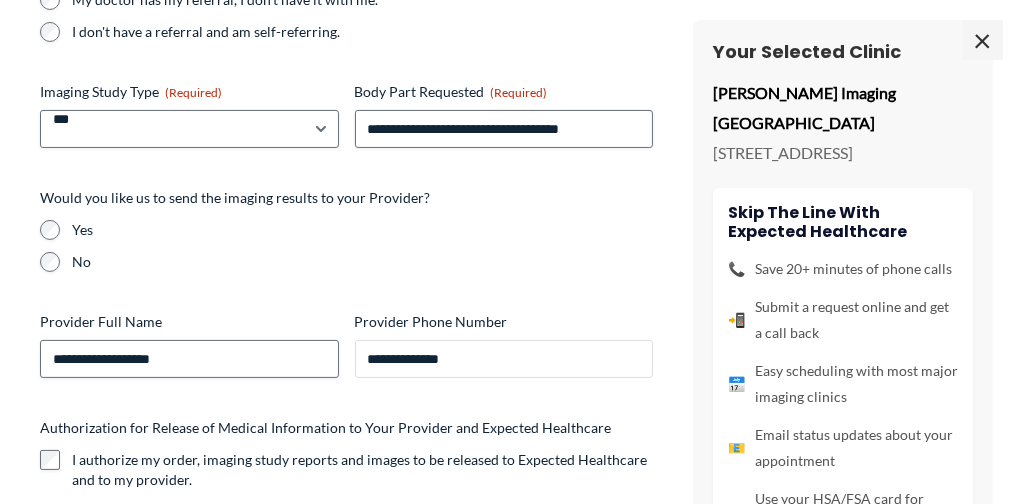 click on "**********" at bounding box center [504, 359] 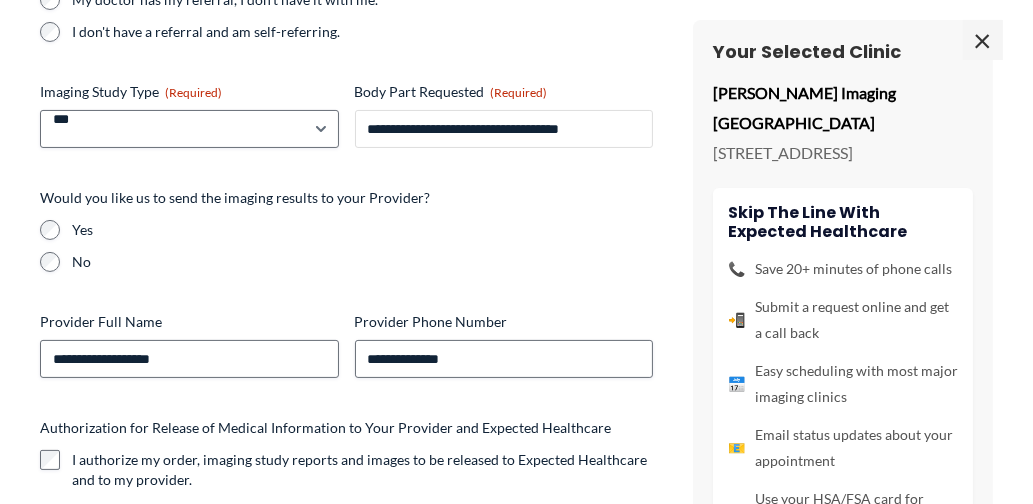 type 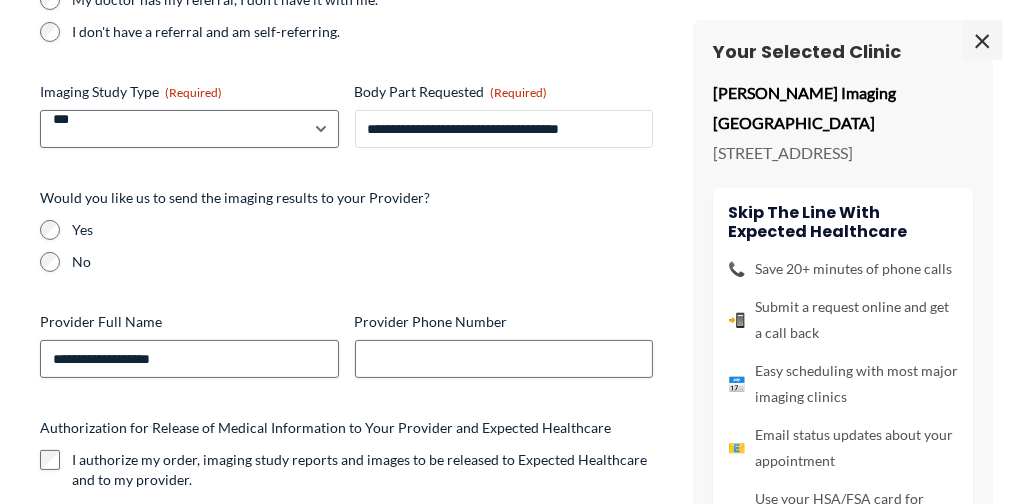 click on "**********" at bounding box center [504, 129] 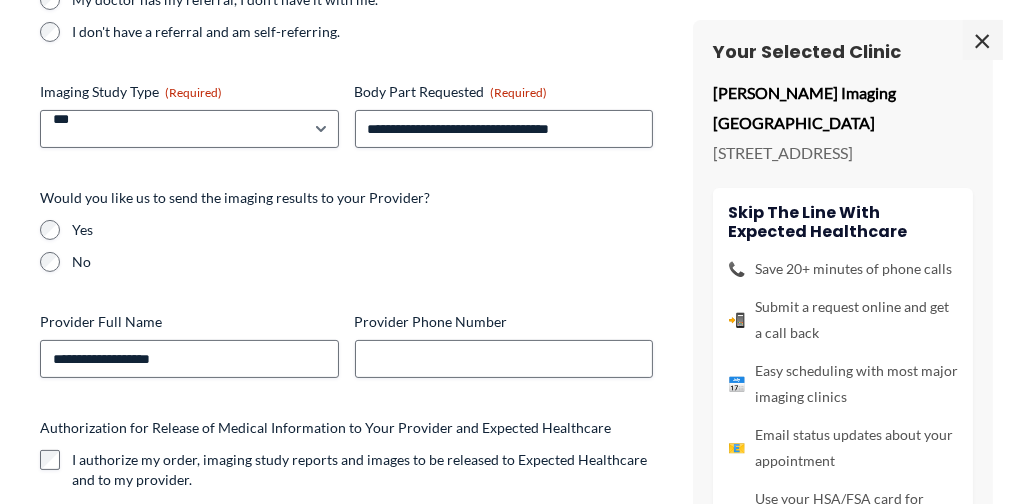 click on "Your Selected Clinic" at bounding box center [843, 51] 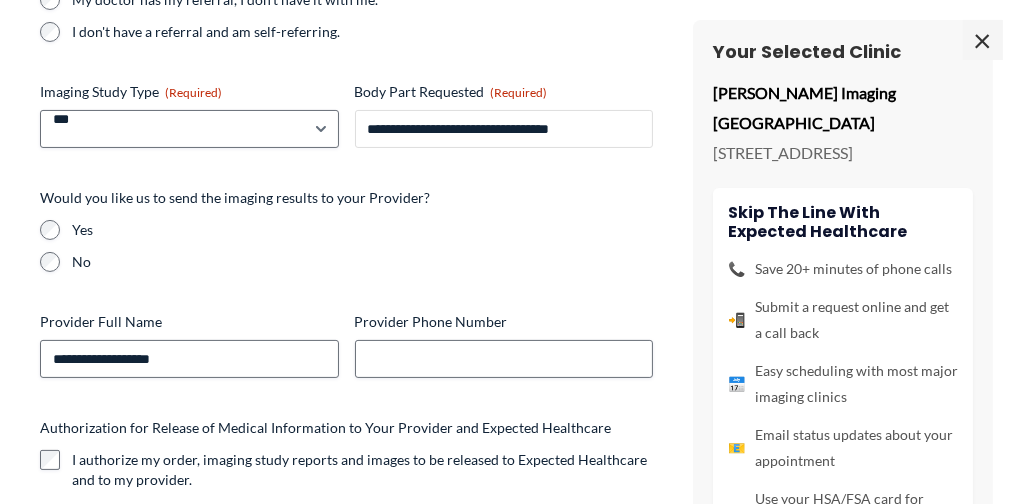 click on "**********" at bounding box center (504, 129) 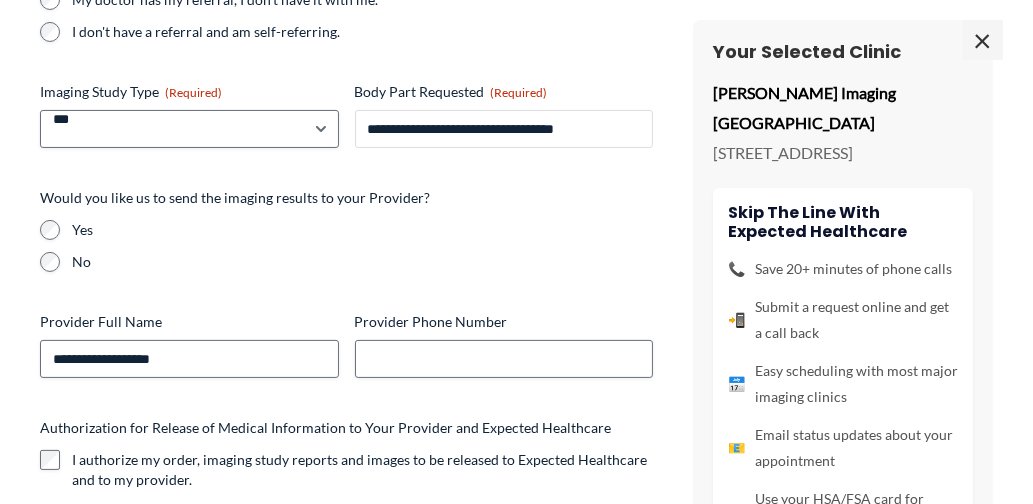 type on "**********" 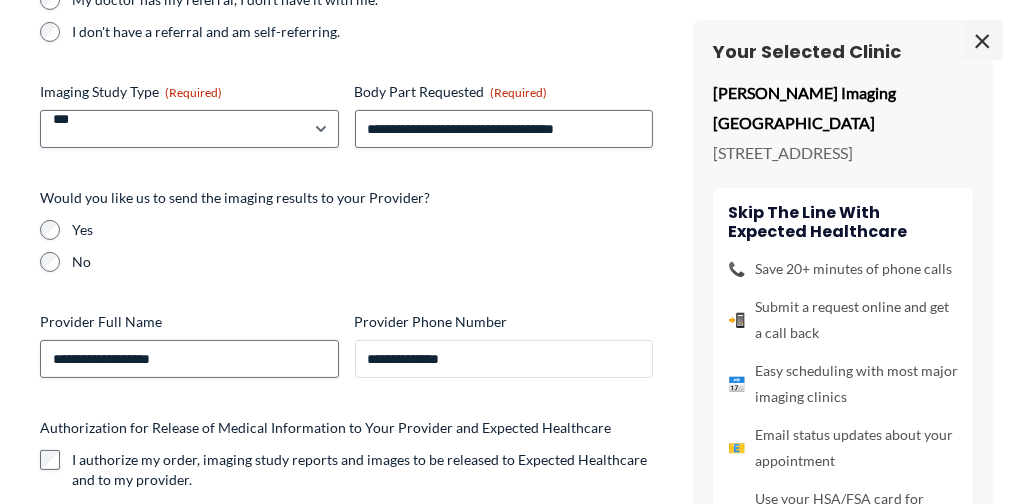 click on "**********" at bounding box center [504, 359] 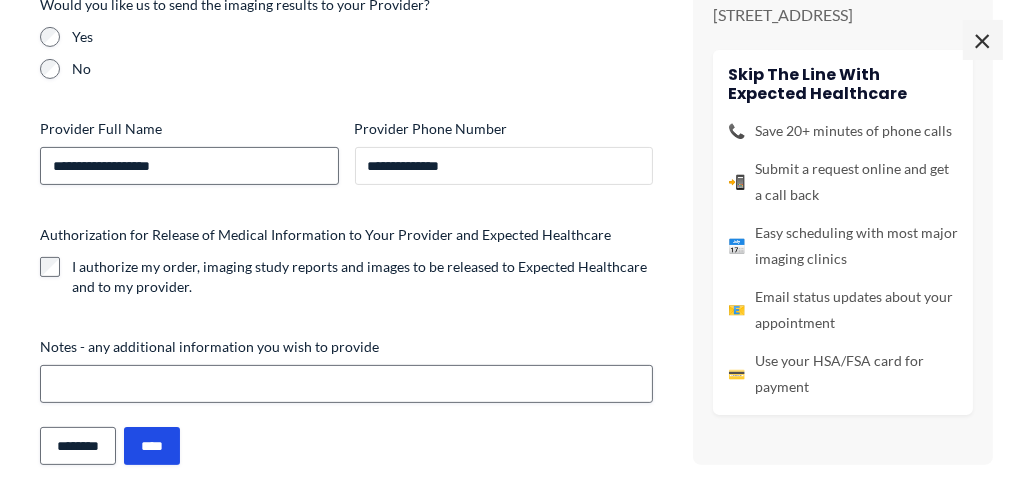 scroll, scrollTop: 537, scrollLeft: 0, axis: vertical 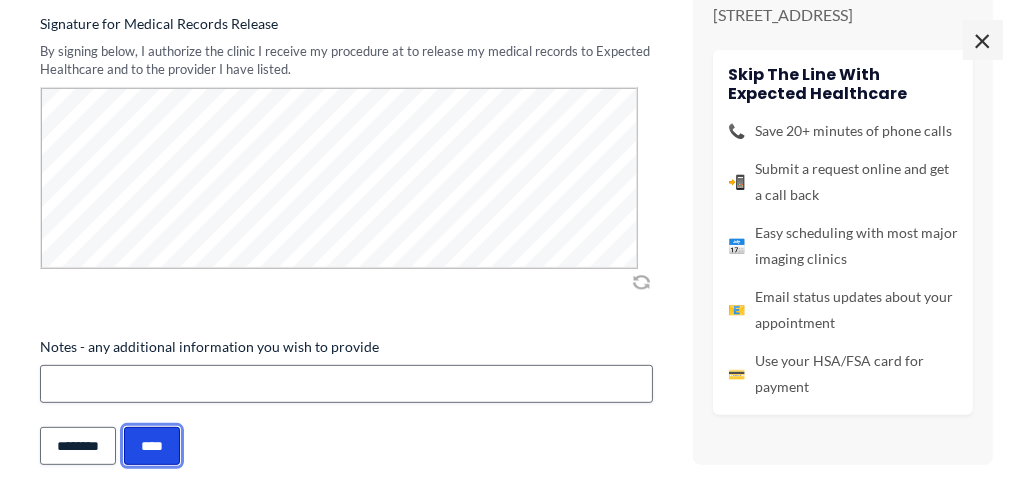 click on "****" at bounding box center (152, 446) 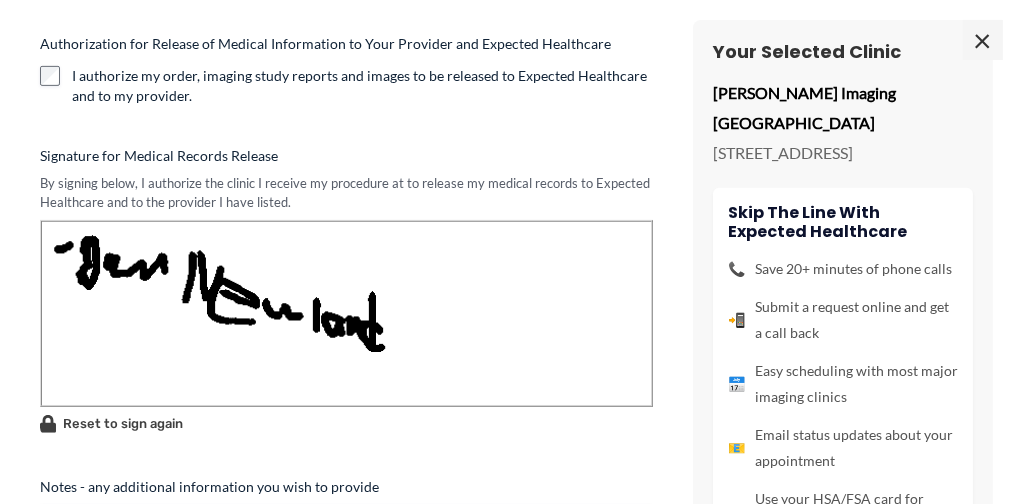 scroll, scrollTop: 0, scrollLeft: 0, axis: both 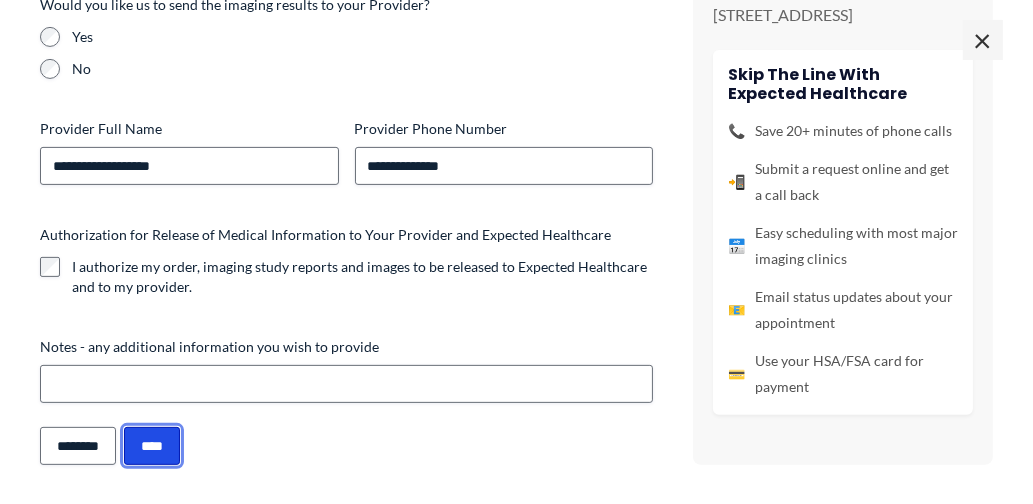 click on "****" at bounding box center (152, 446) 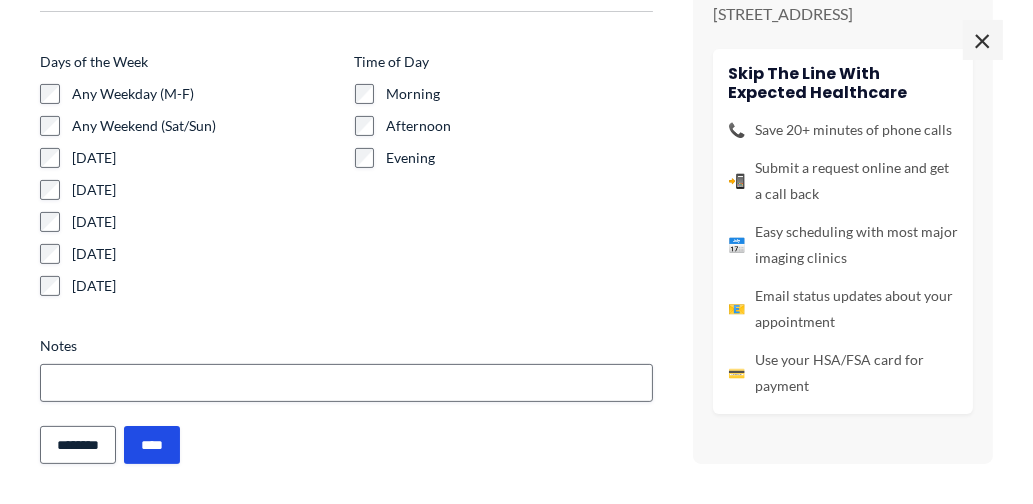 scroll, scrollTop: 516, scrollLeft: 0, axis: vertical 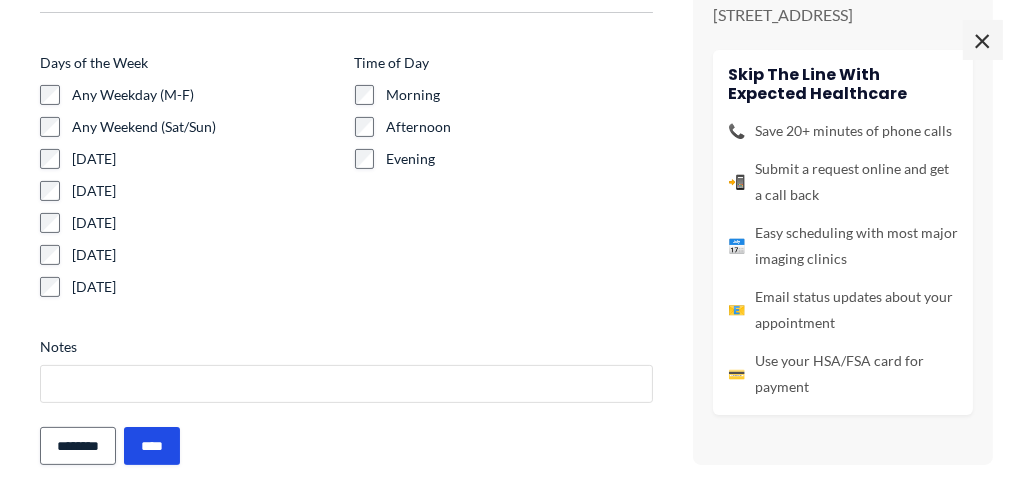 click on "Notes" at bounding box center (346, 384) 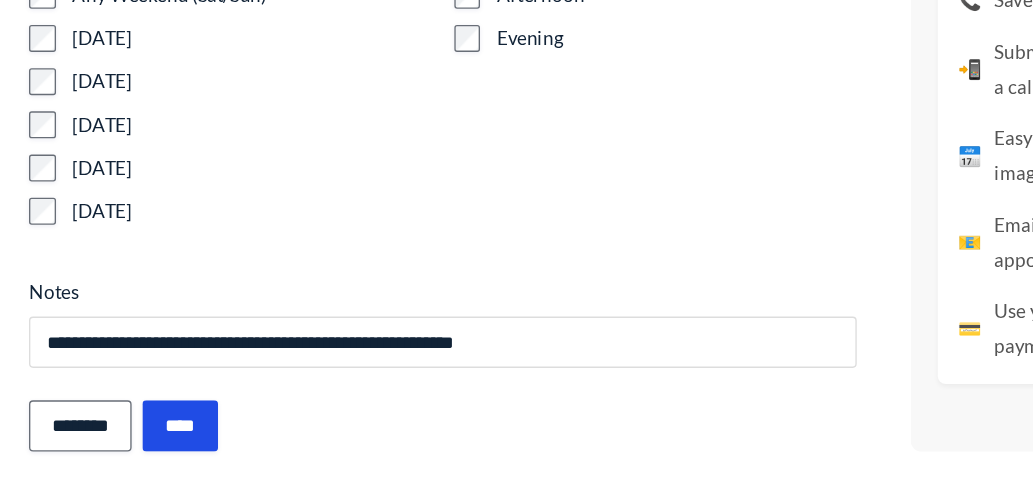 scroll, scrollTop: 114, scrollLeft: 0, axis: vertical 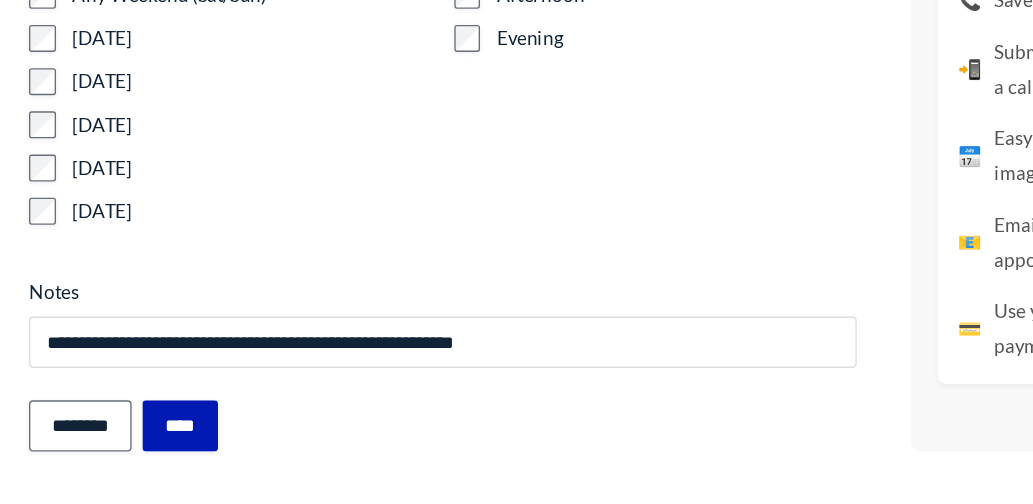 type on "**********" 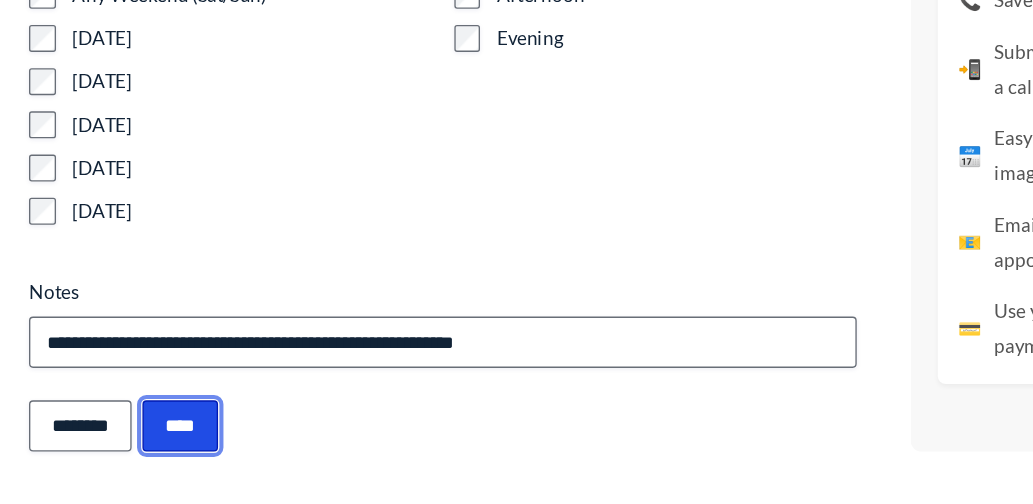 click on "****" at bounding box center [152, 446] 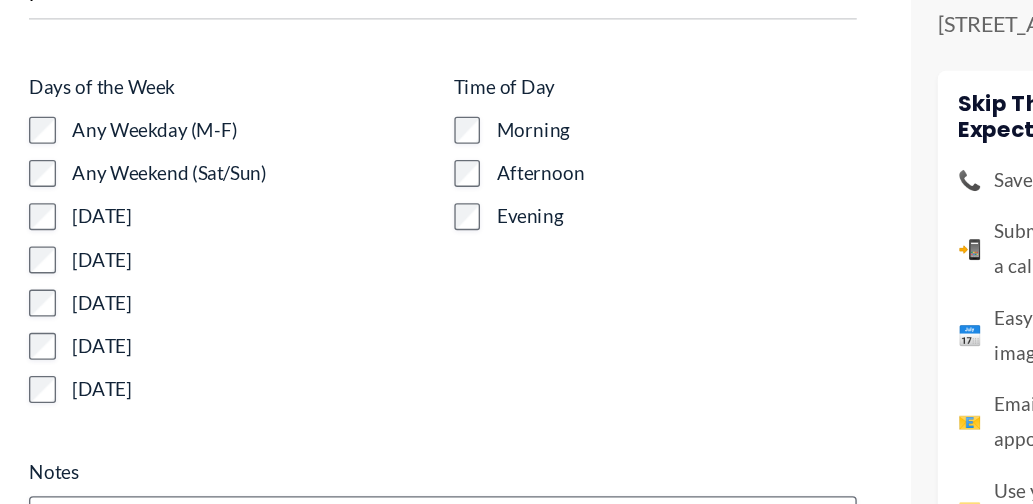 scroll, scrollTop: 647, scrollLeft: 0, axis: vertical 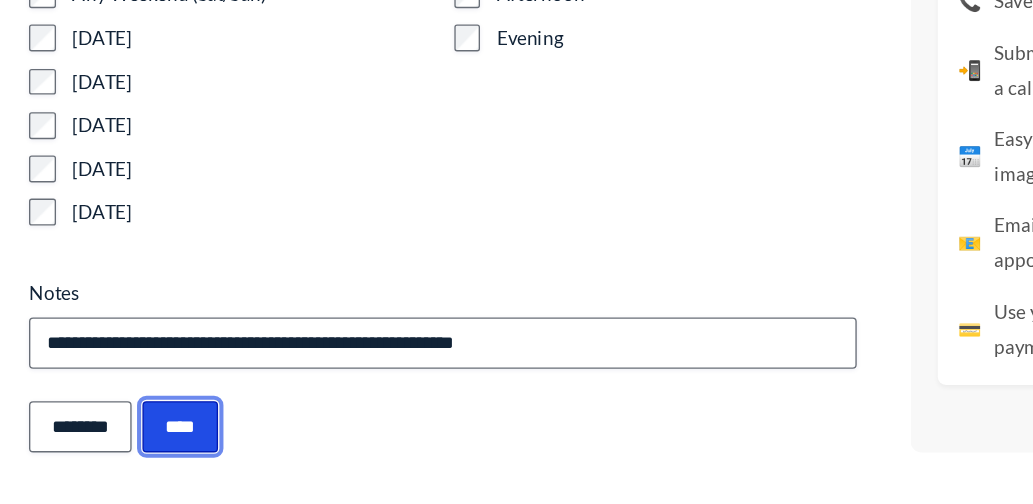 click on "****" at bounding box center (152, 447) 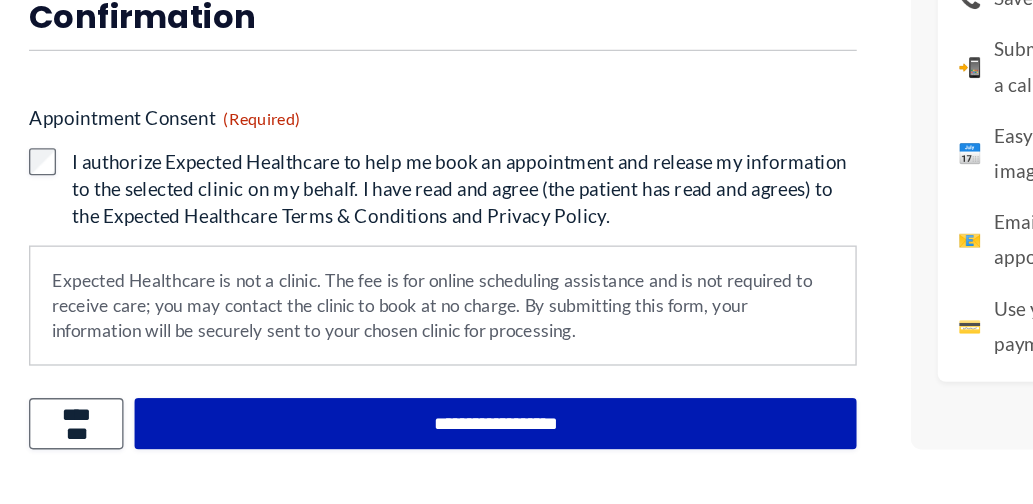 scroll, scrollTop: 529, scrollLeft: 0, axis: vertical 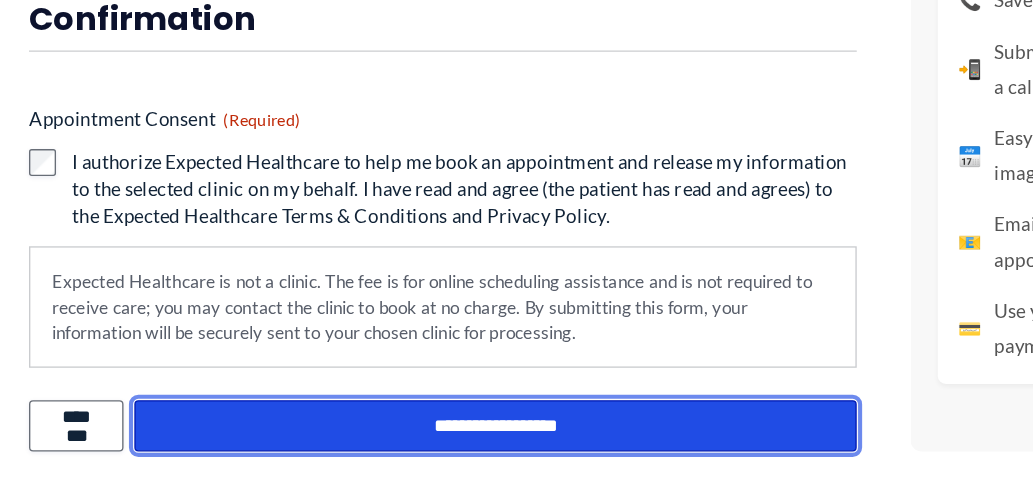 click on "**********" at bounding box center (385, 446) 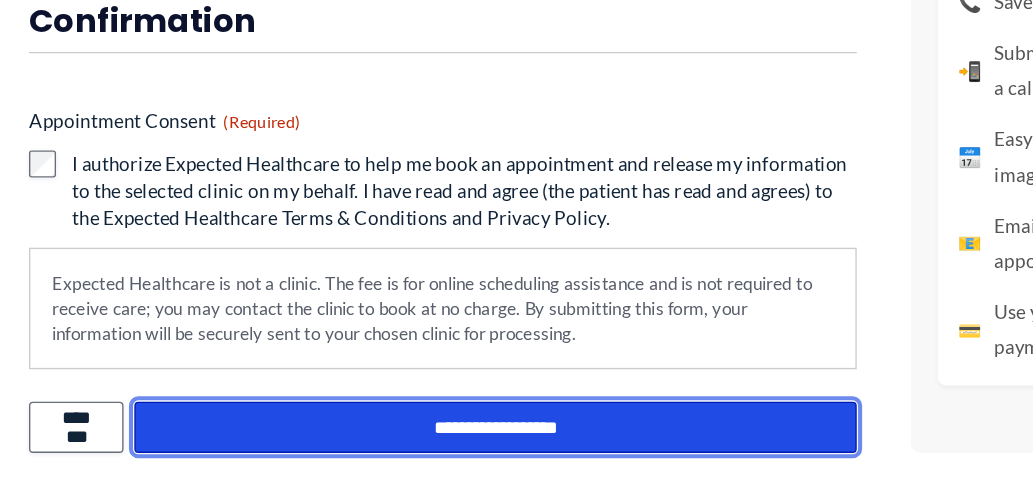 scroll, scrollTop: 777, scrollLeft: 0, axis: vertical 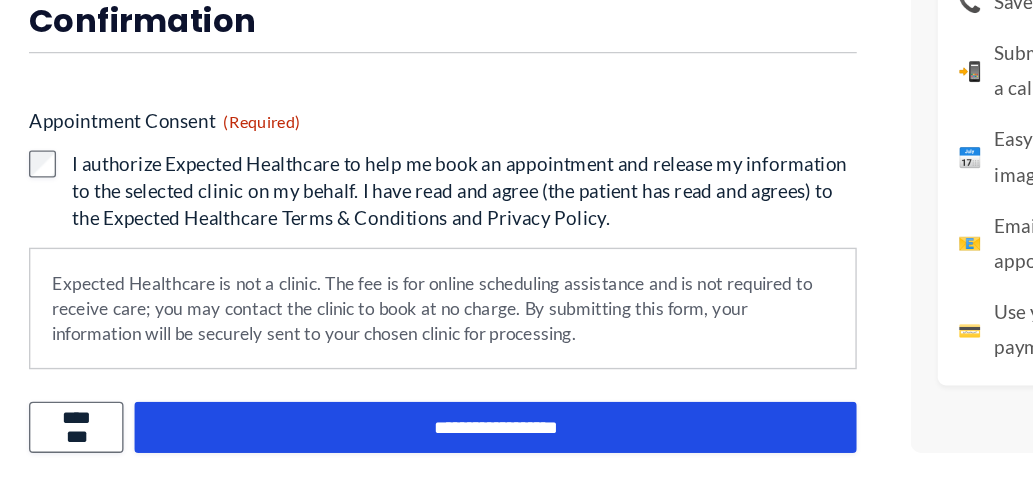 drag, startPoint x: 224, startPoint y: 130, endPoint x: 466, endPoint y: 157, distance: 243.50154 